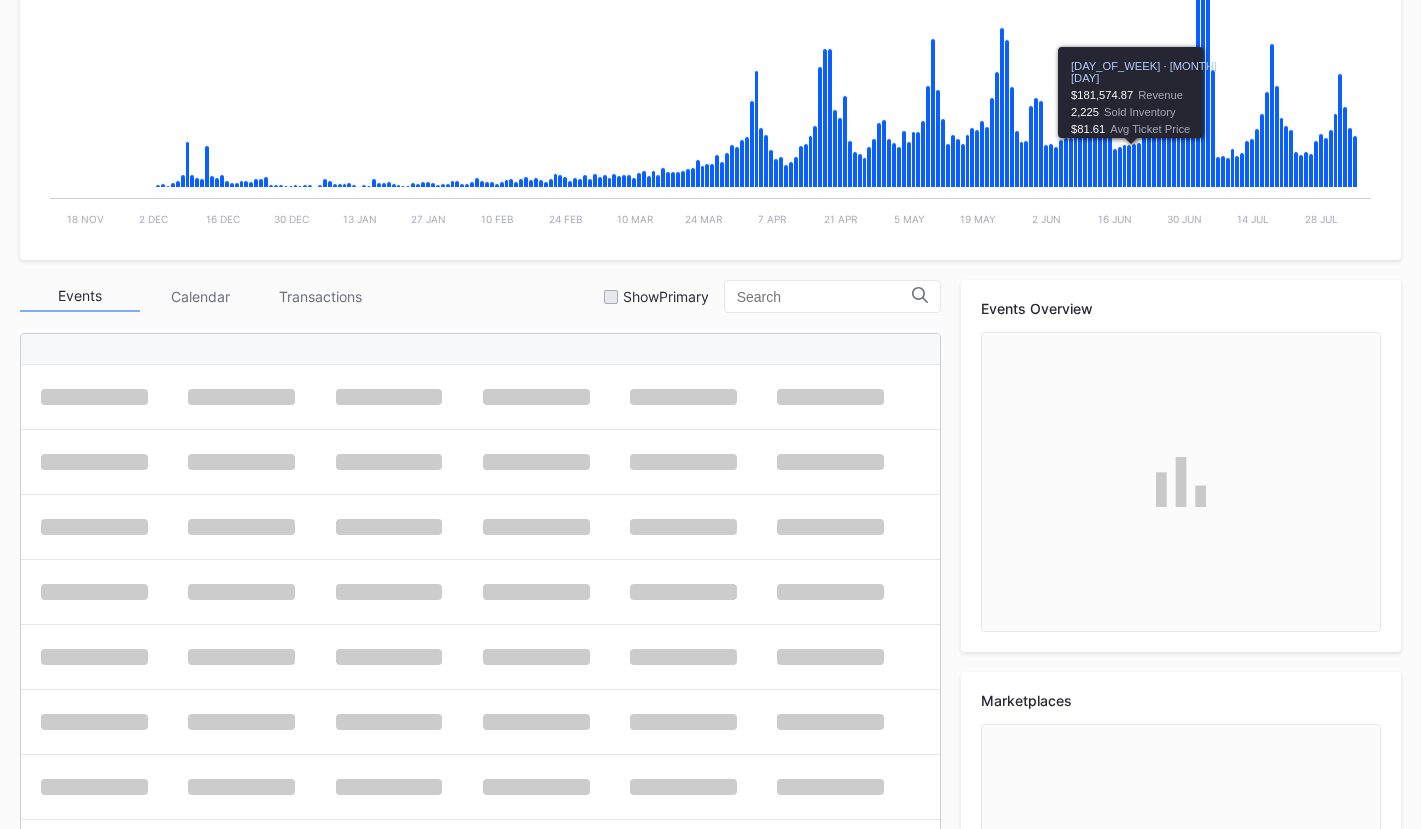 scroll, scrollTop: 0, scrollLeft: 0, axis: both 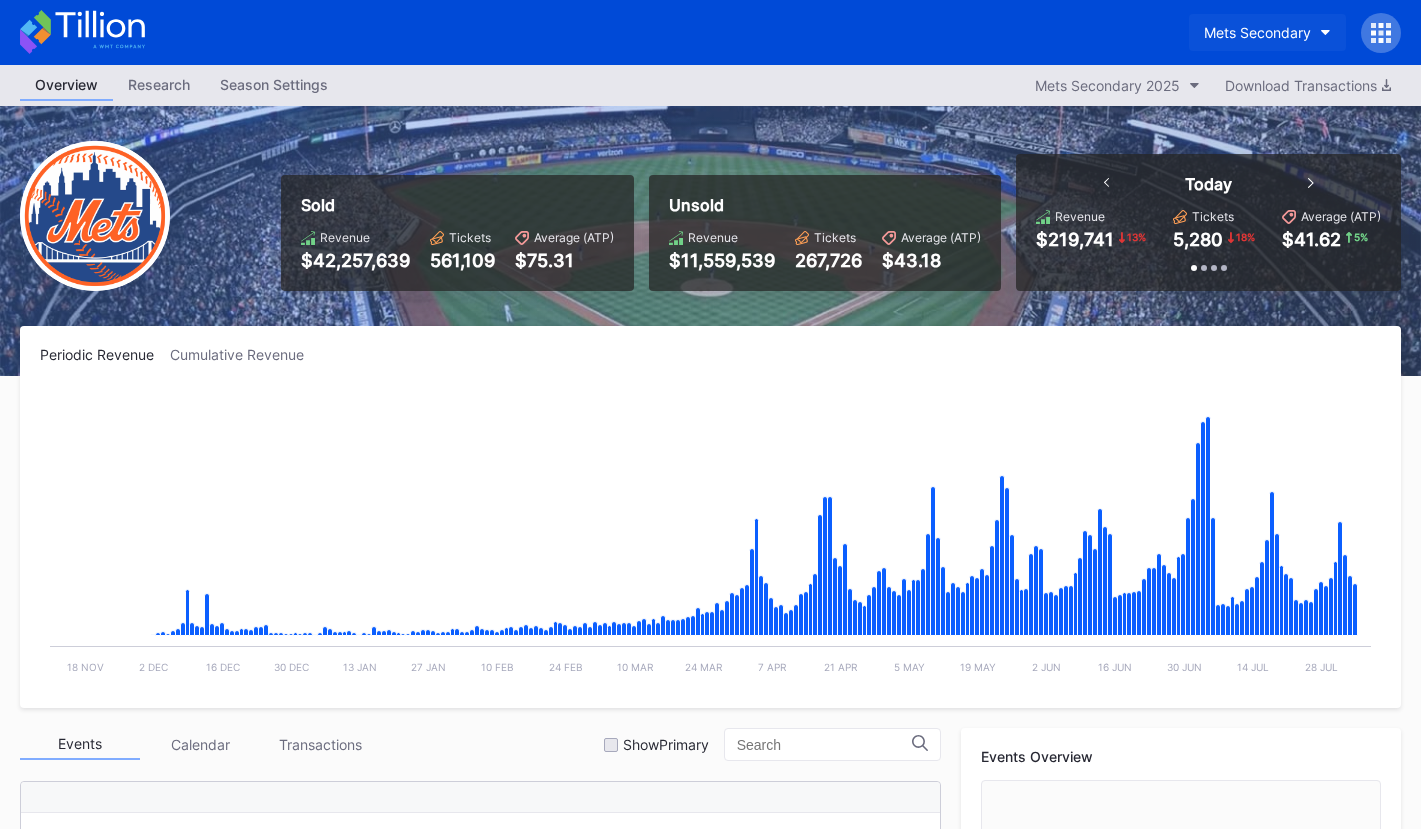 click on "Mets Secondary" at bounding box center [1257, 32] 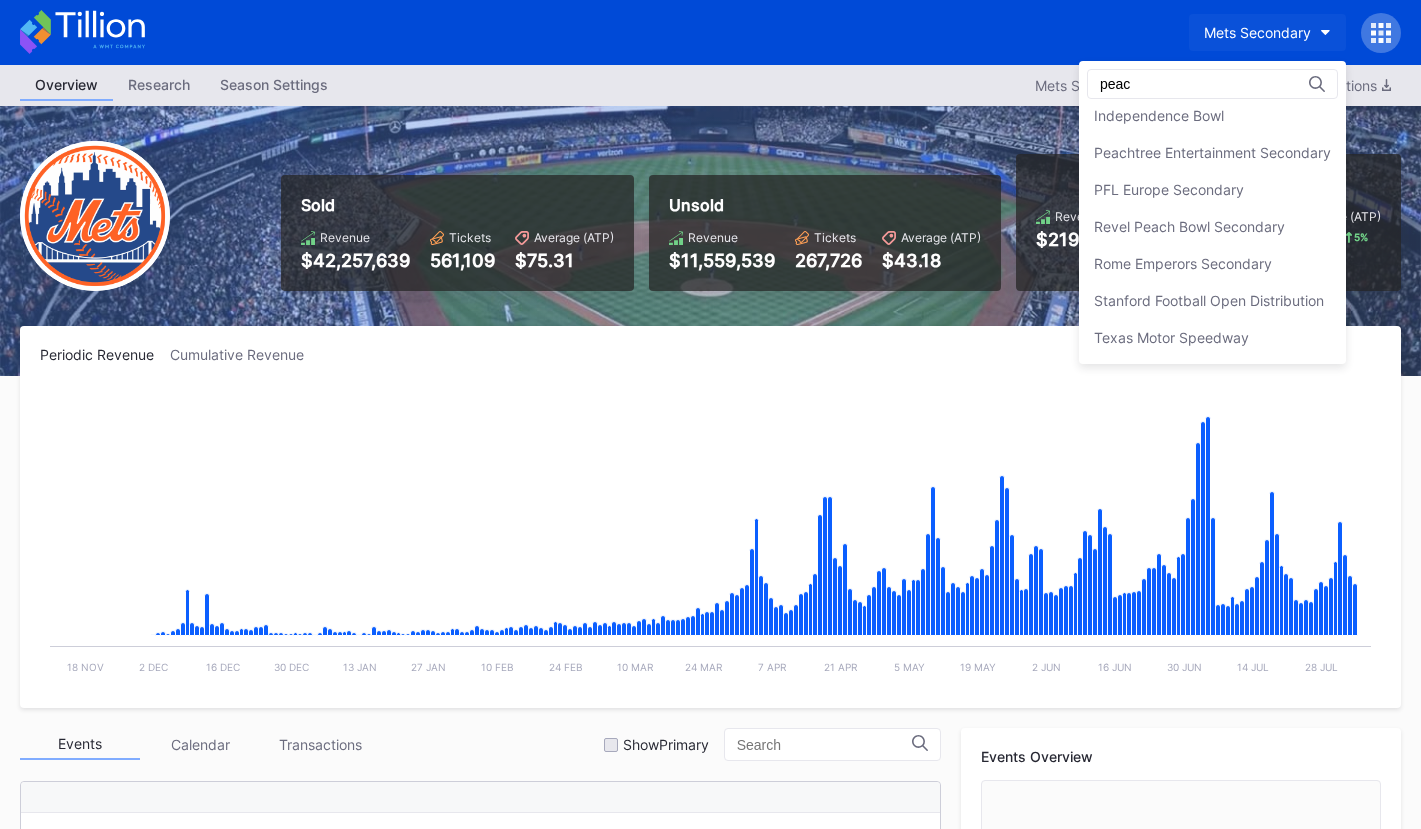 scroll, scrollTop: 0, scrollLeft: 0, axis: both 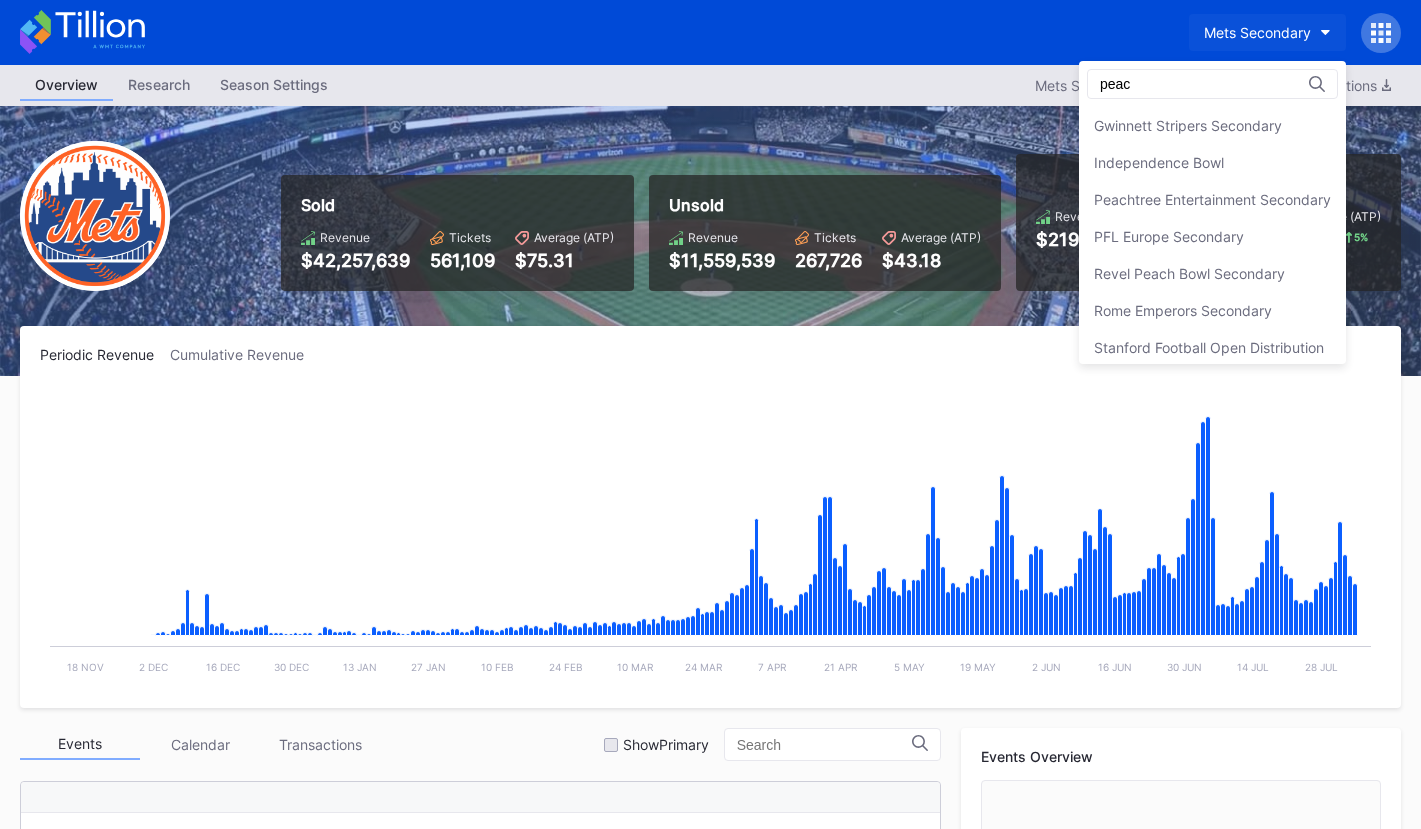 type on "peach" 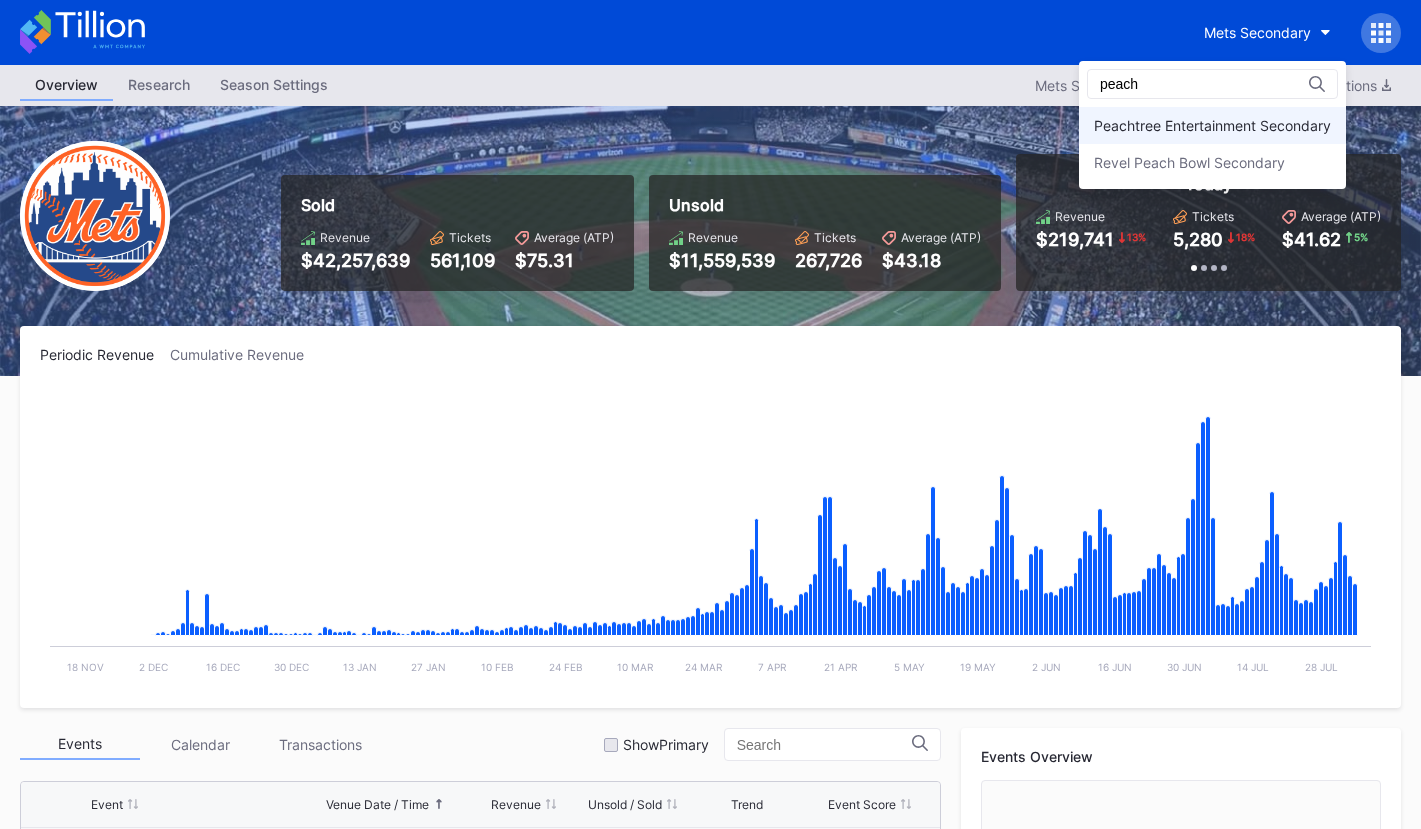 click on "Peachtree Entertainment Secondary" at bounding box center [1212, 125] 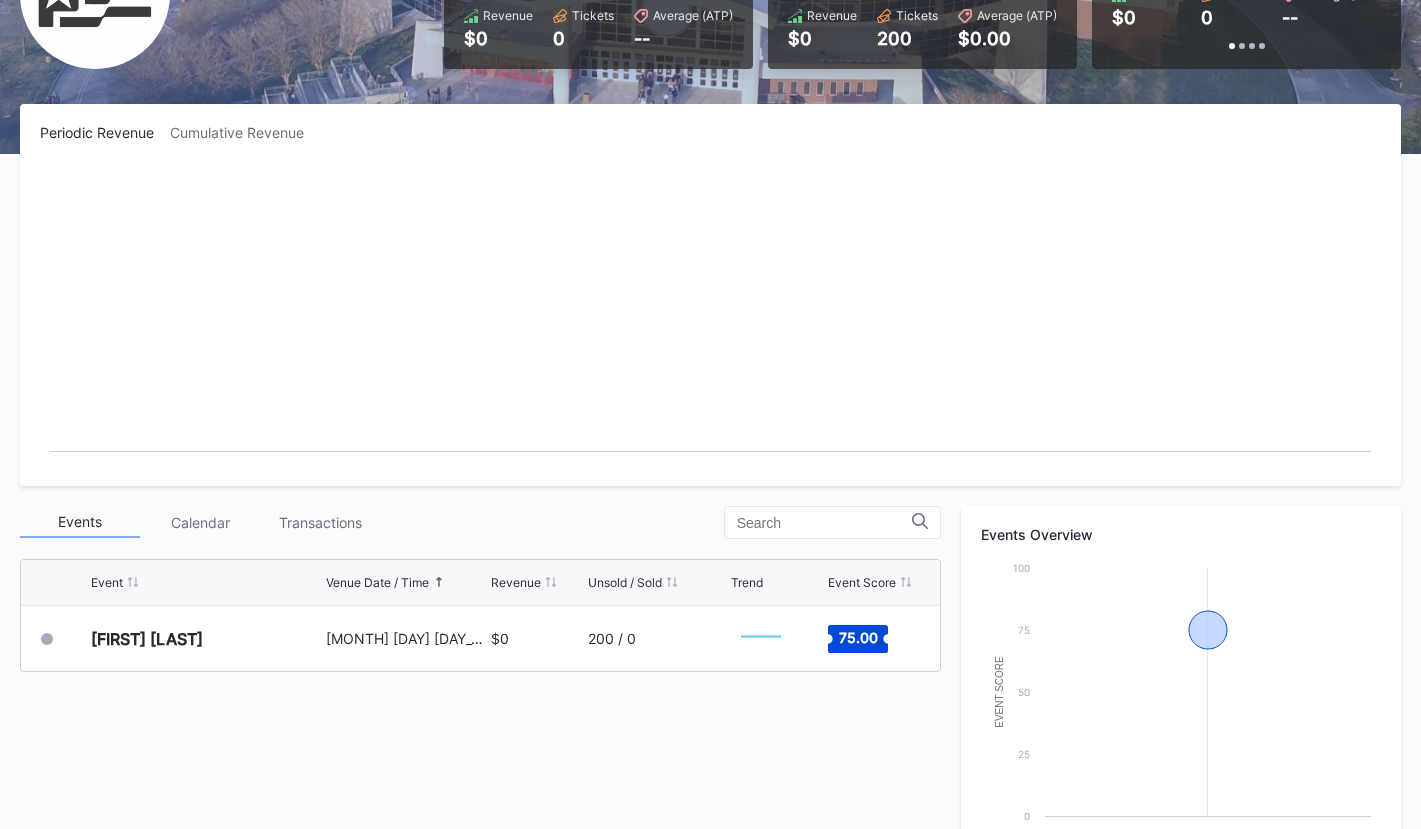 scroll, scrollTop: 0, scrollLeft: 0, axis: both 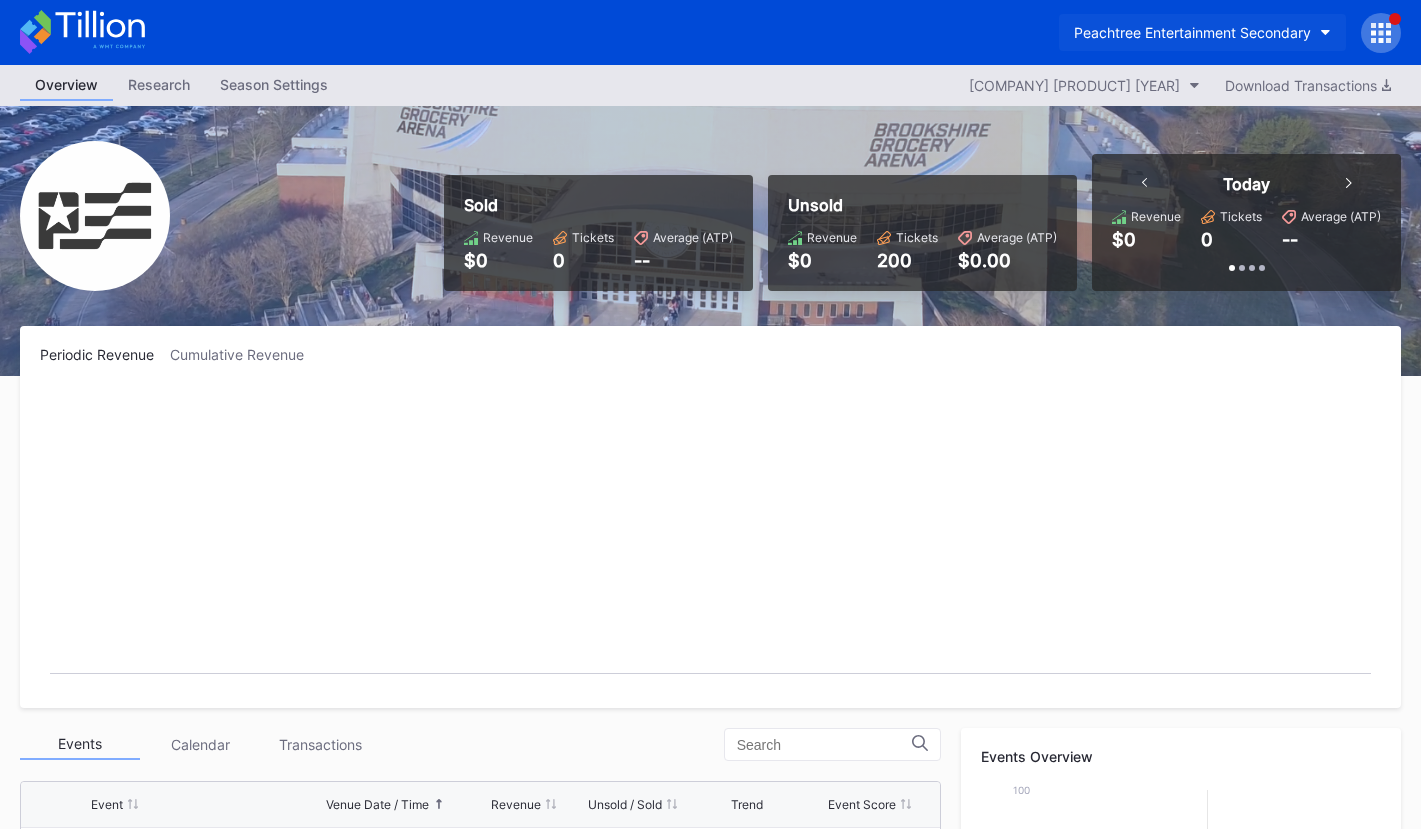 click on "Peachtree Entertainment Secondary" at bounding box center [1192, 32] 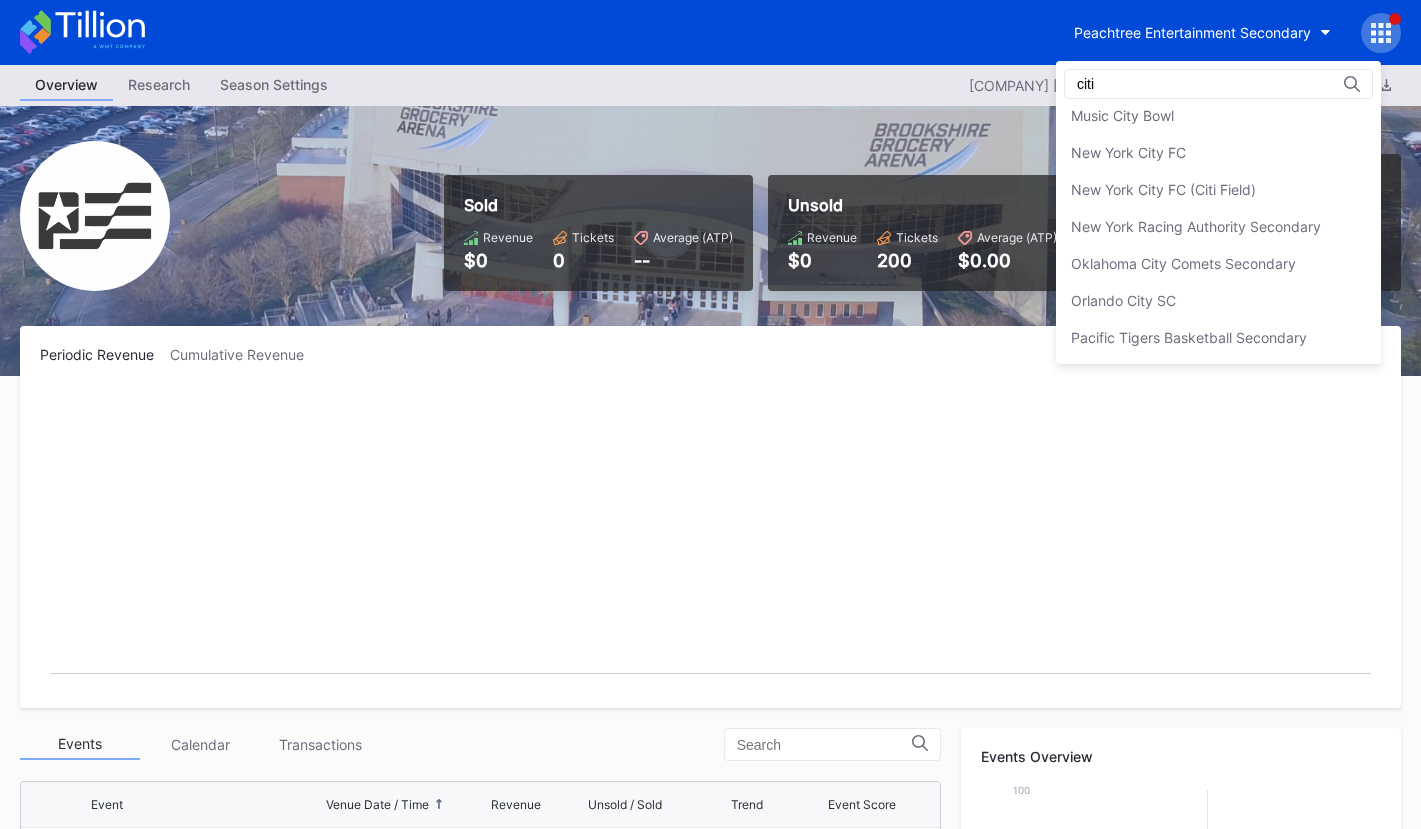 scroll, scrollTop: 0, scrollLeft: 0, axis: both 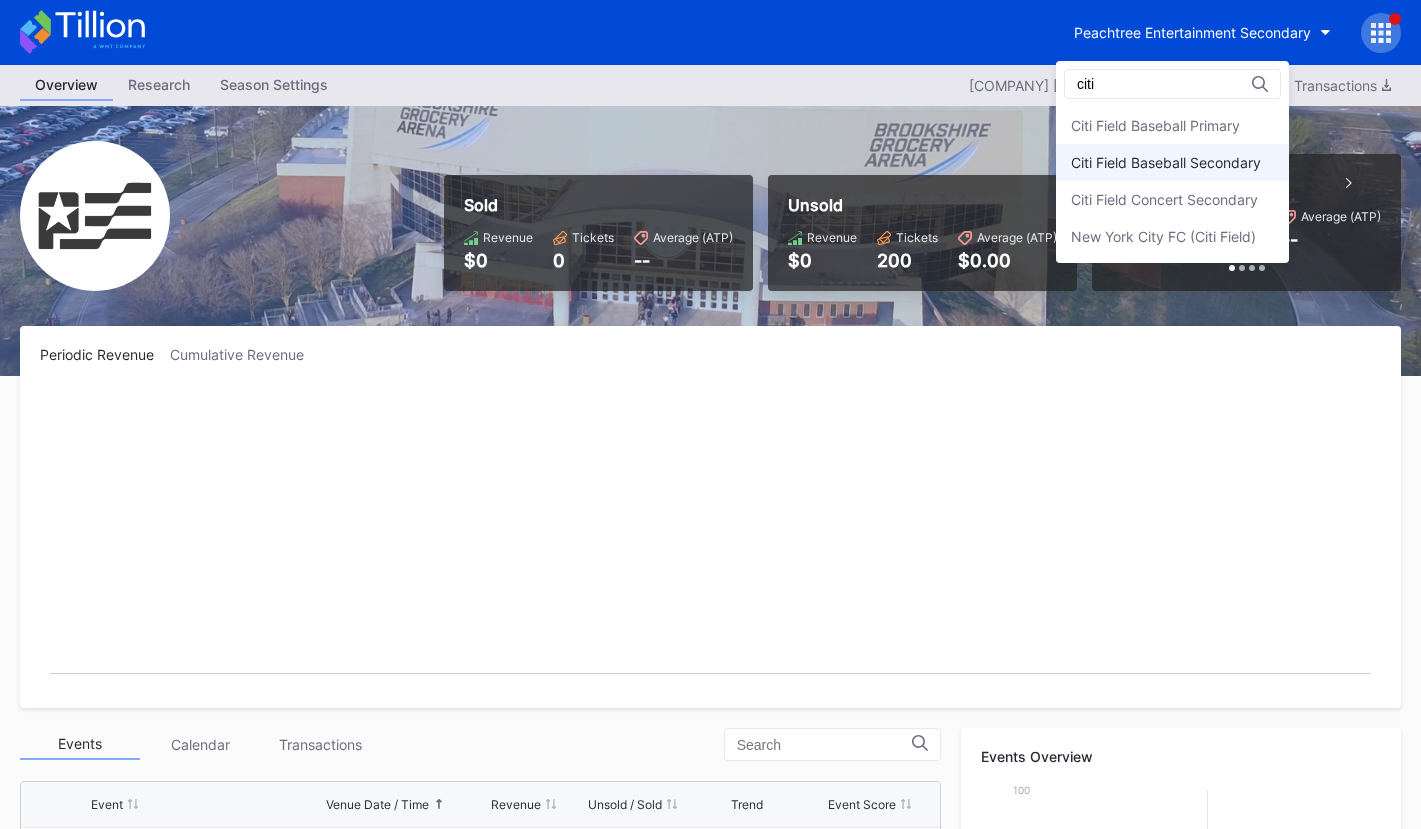 type on "citi" 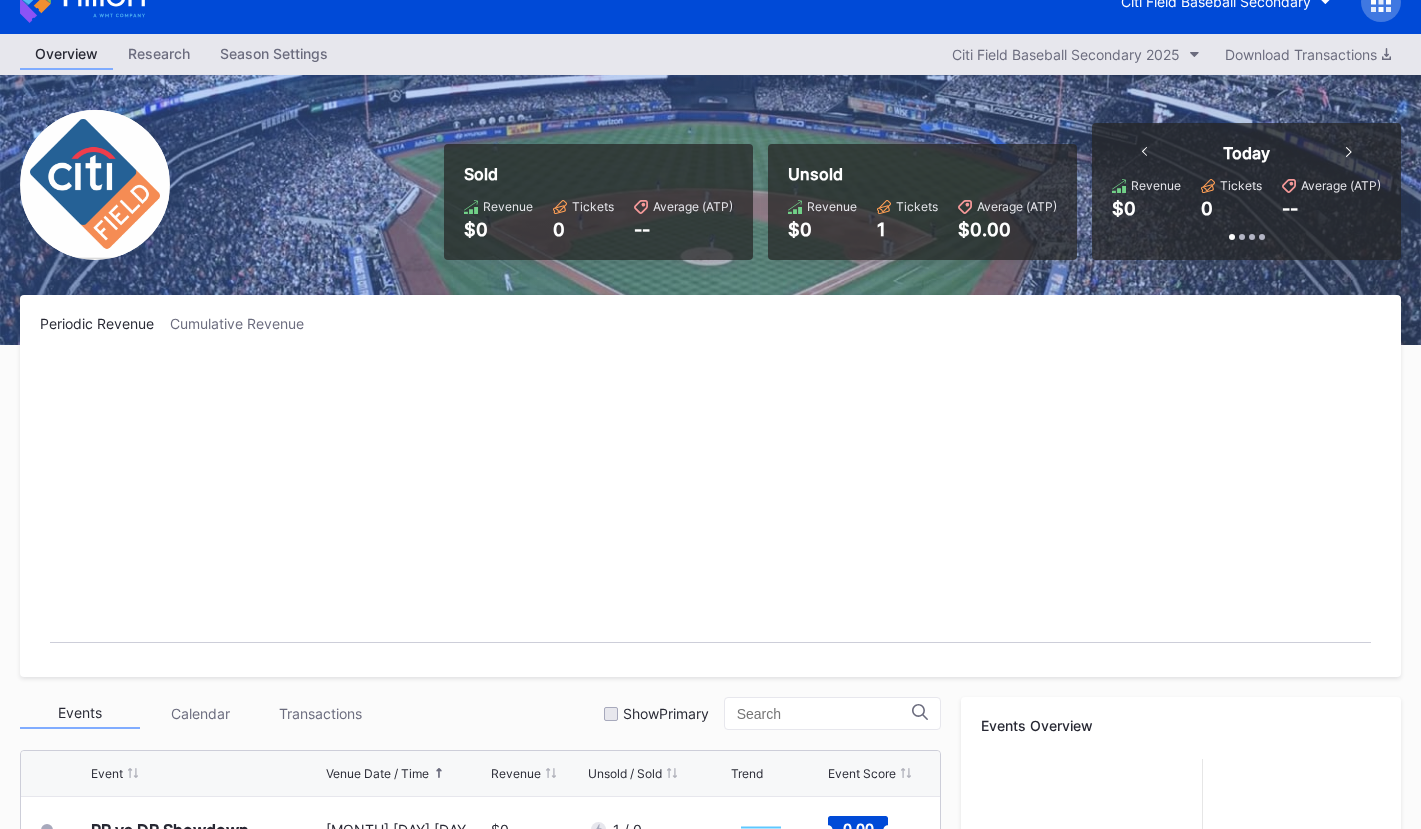 scroll, scrollTop: 0, scrollLeft: 0, axis: both 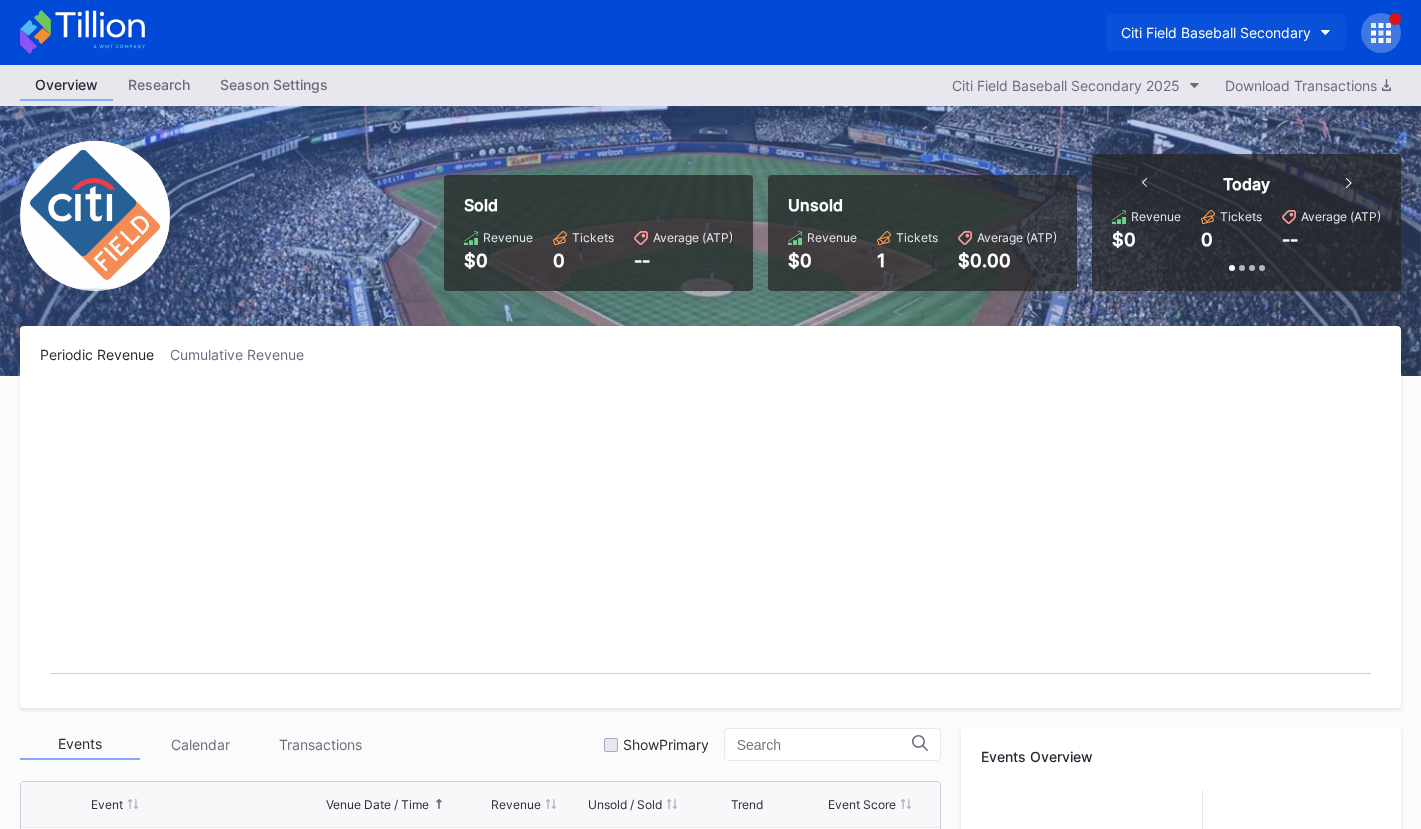 click on "Citi Field Baseball Secondary" at bounding box center (1216, 32) 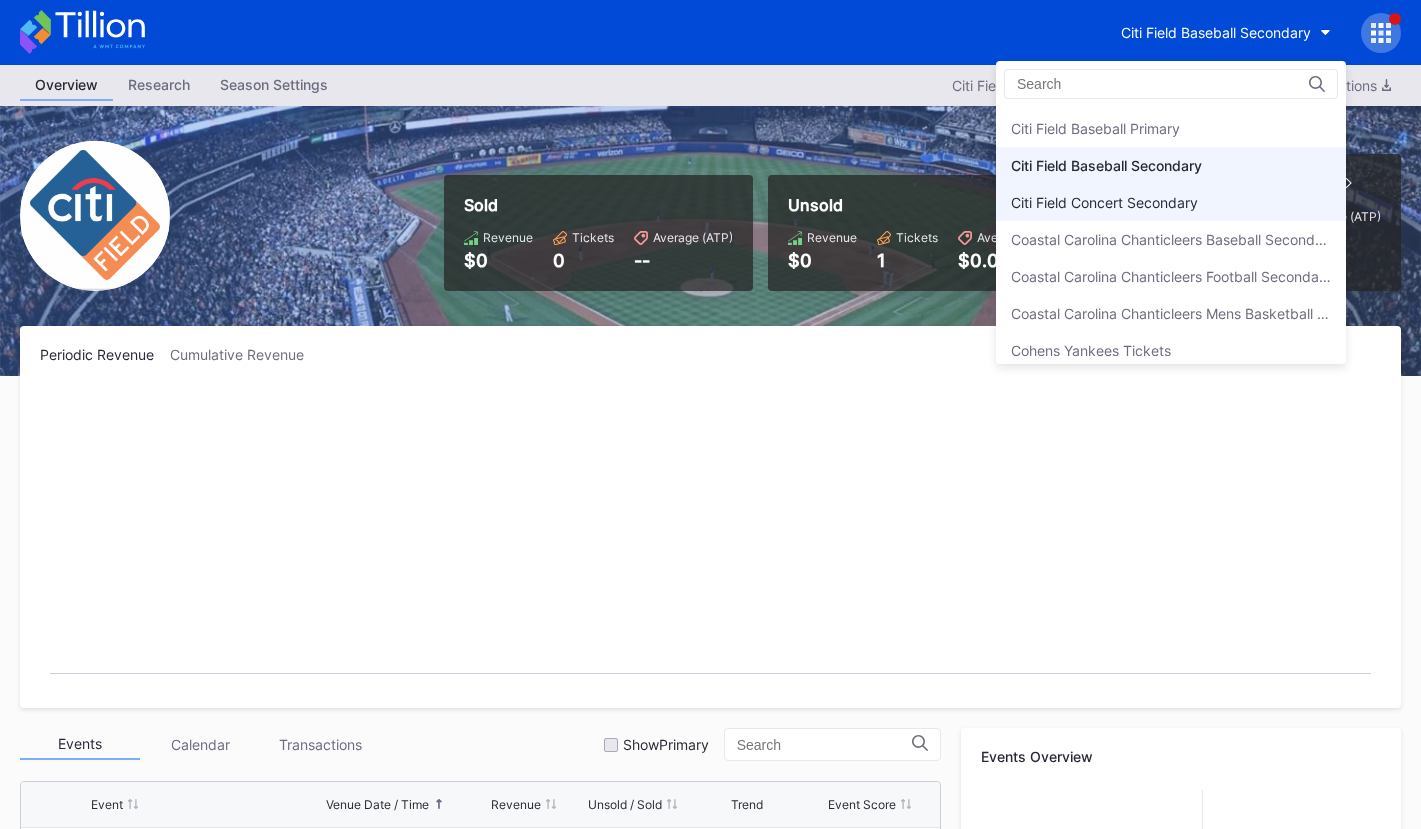 scroll, scrollTop: 1095, scrollLeft: 0, axis: vertical 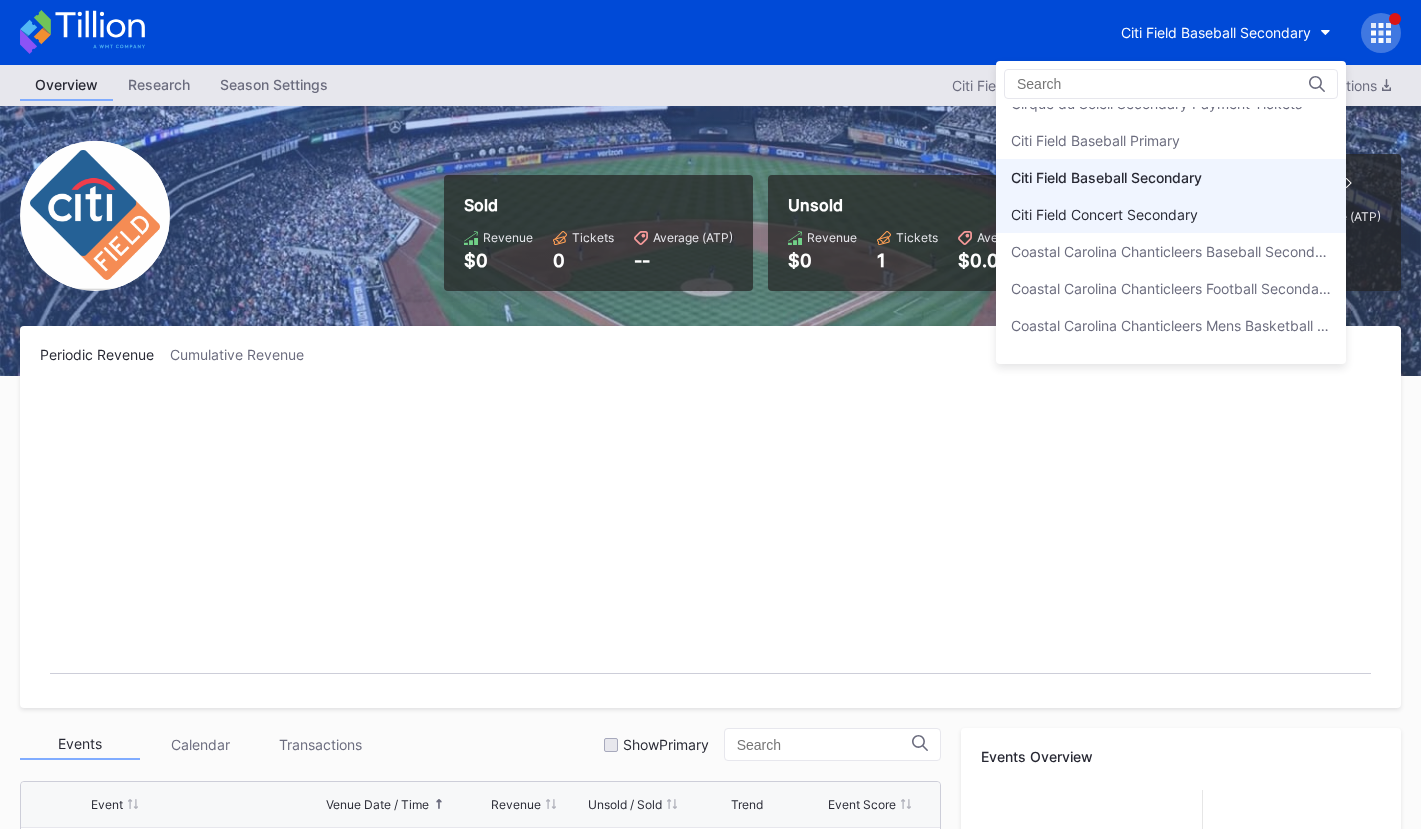 click on "Citi Field Baseball Primary" at bounding box center [1171, 140] 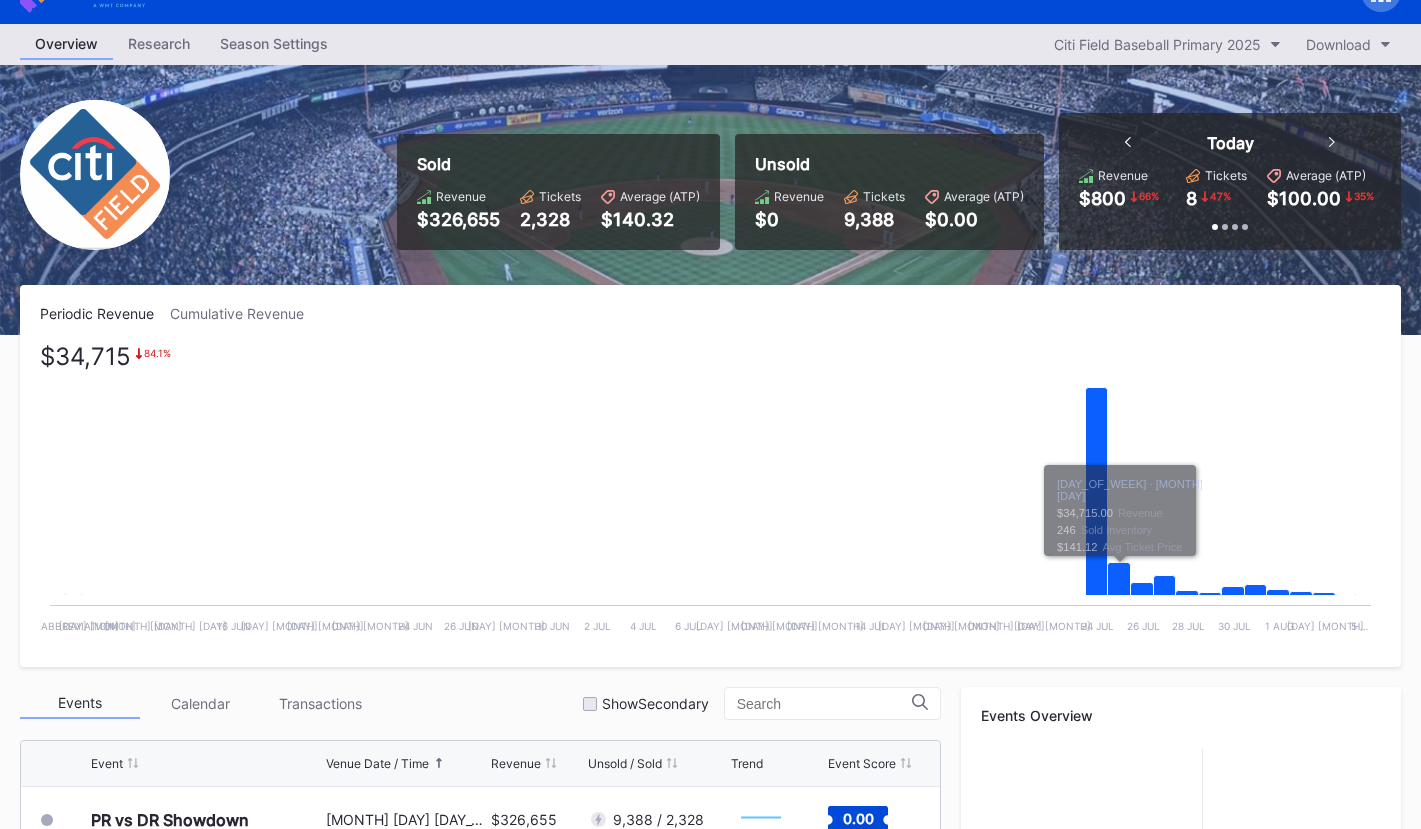 scroll, scrollTop: 0, scrollLeft: 0, axis: both 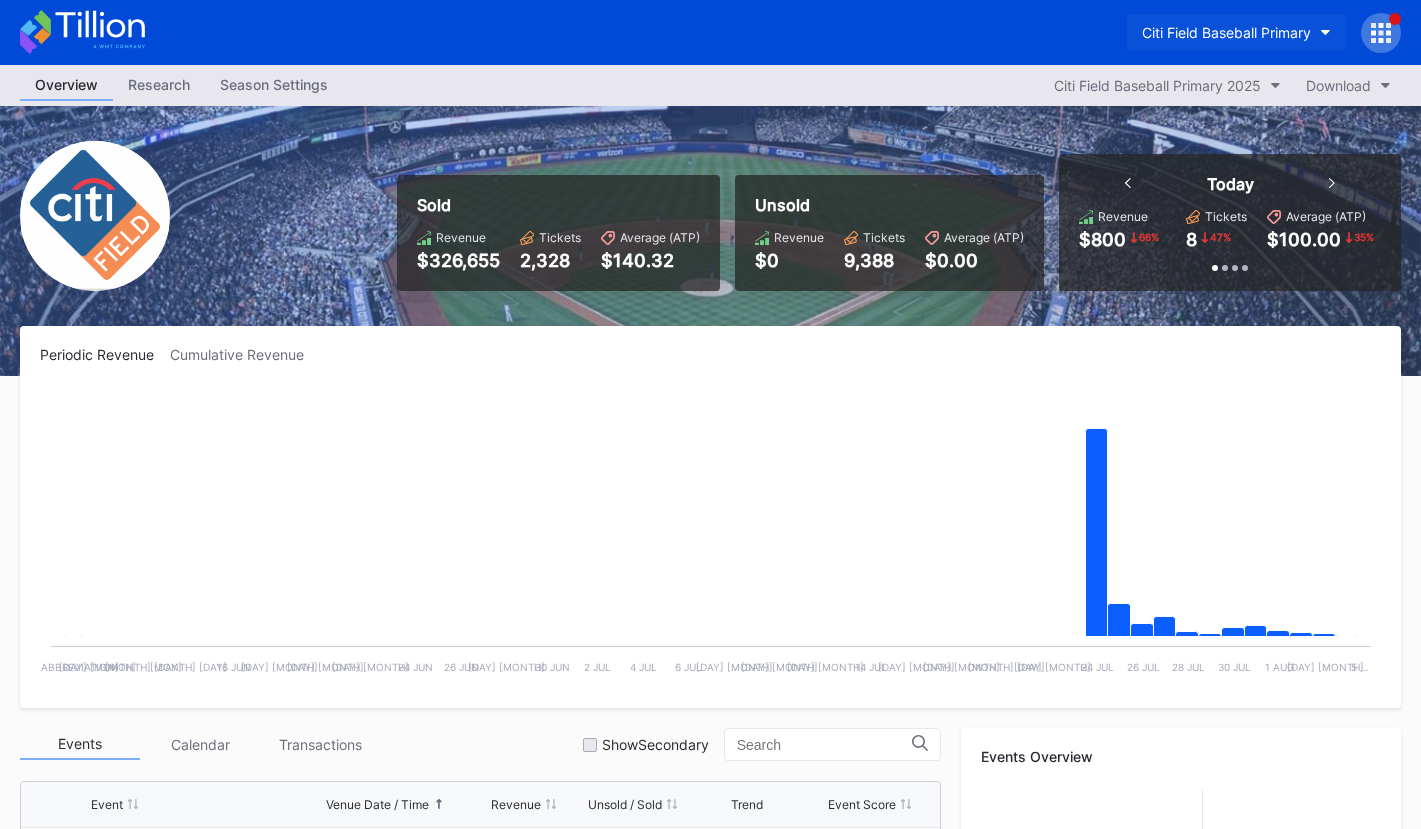 click on "Citi Field Baseball Primary" at bounding box center [1226, 32] 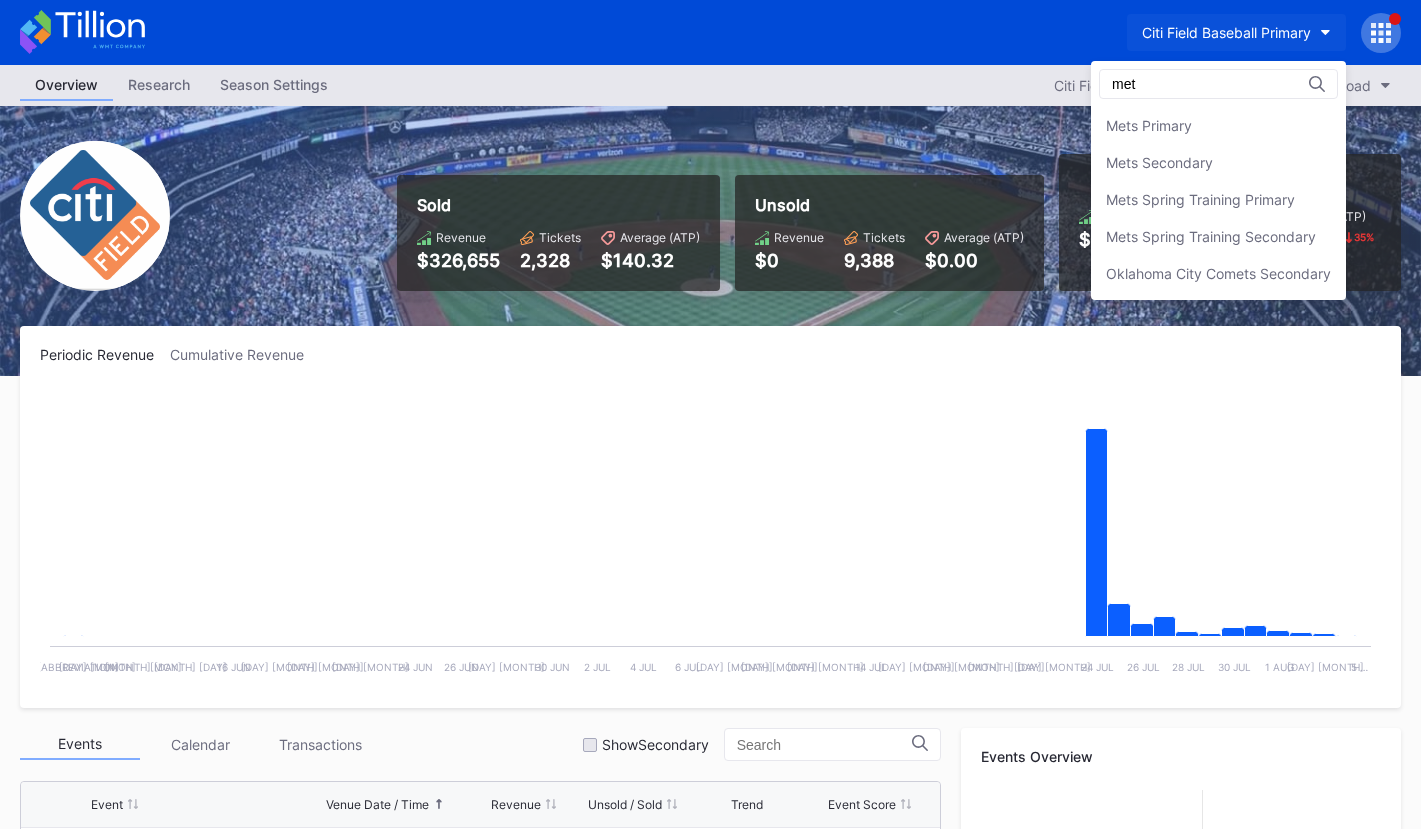 scroll, scrollTop: 0, scrollLeft: 0, axis: both 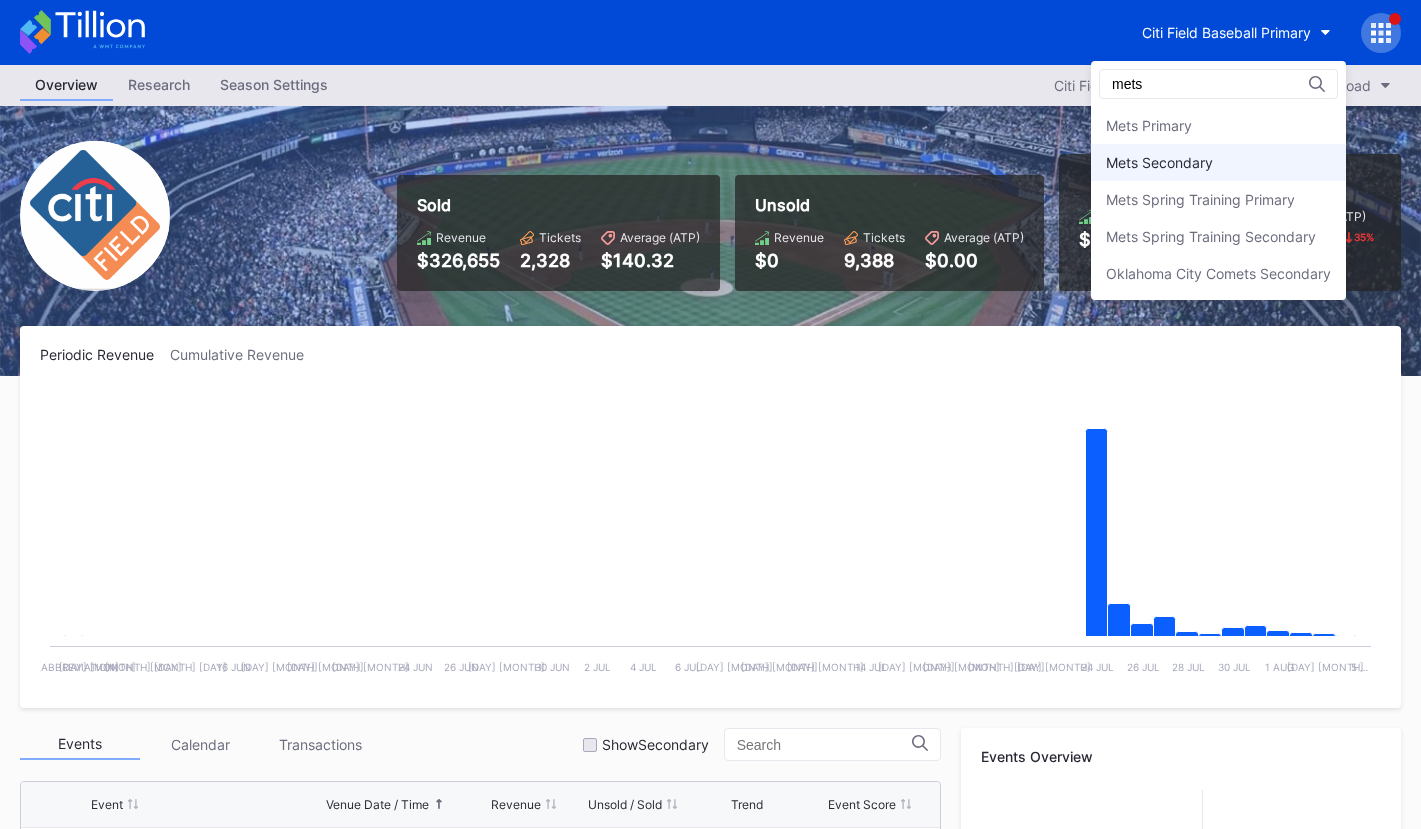 type on "mets" 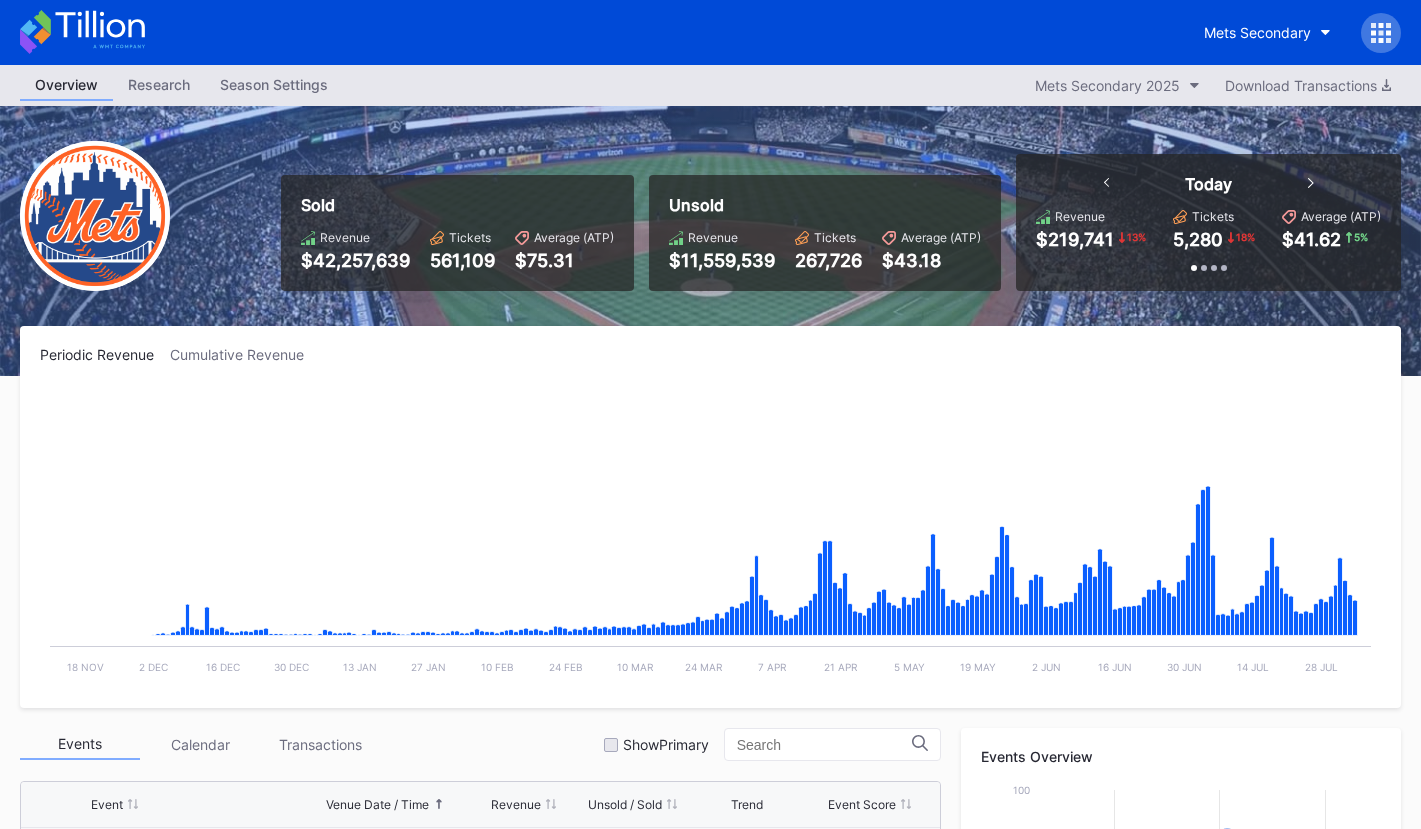 scroll, scrollTop: 3640, scrollLeft: 0, axis: vertical 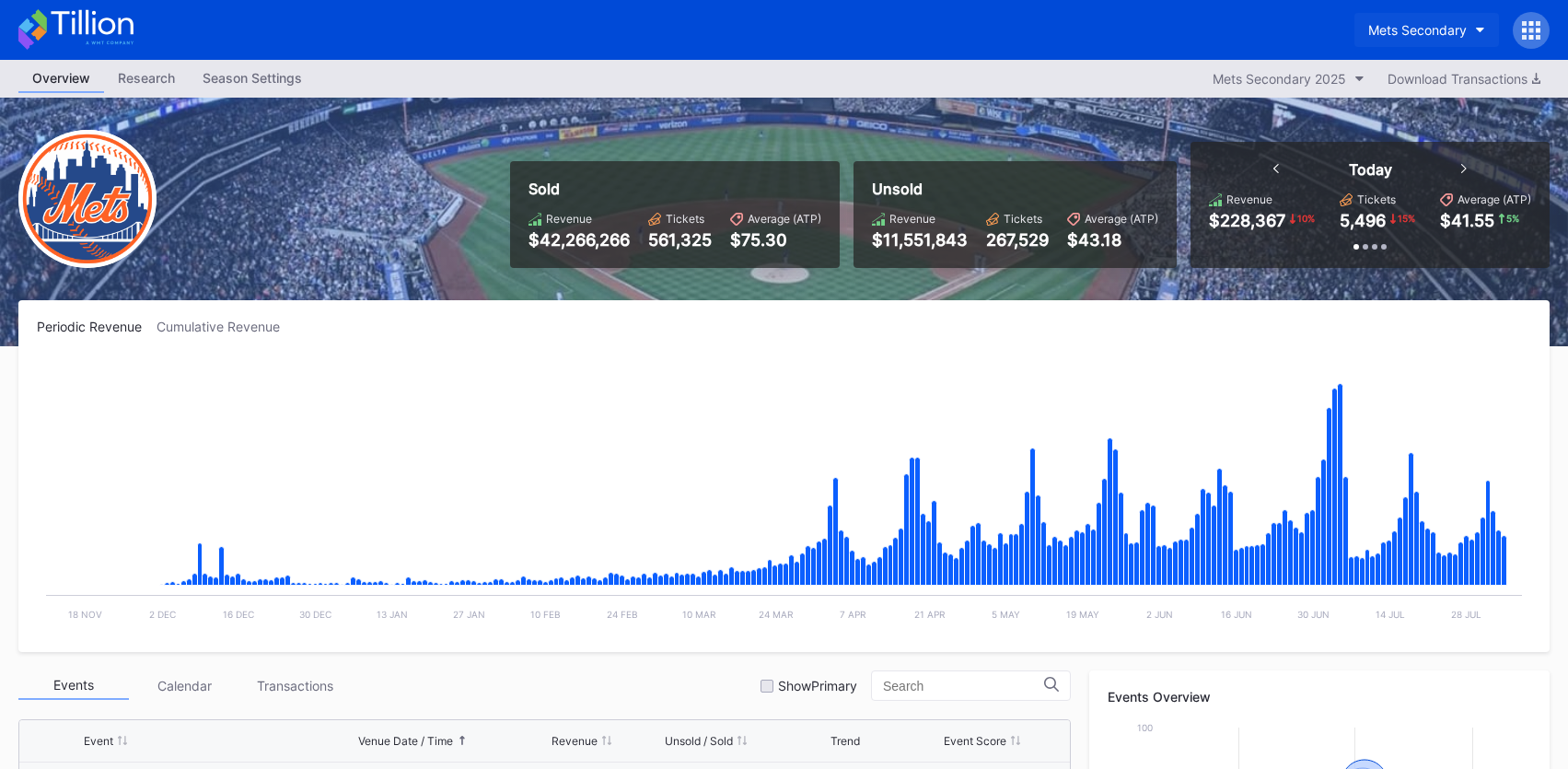 click on "Mets Secondary" at bounding box center (1426, 29) 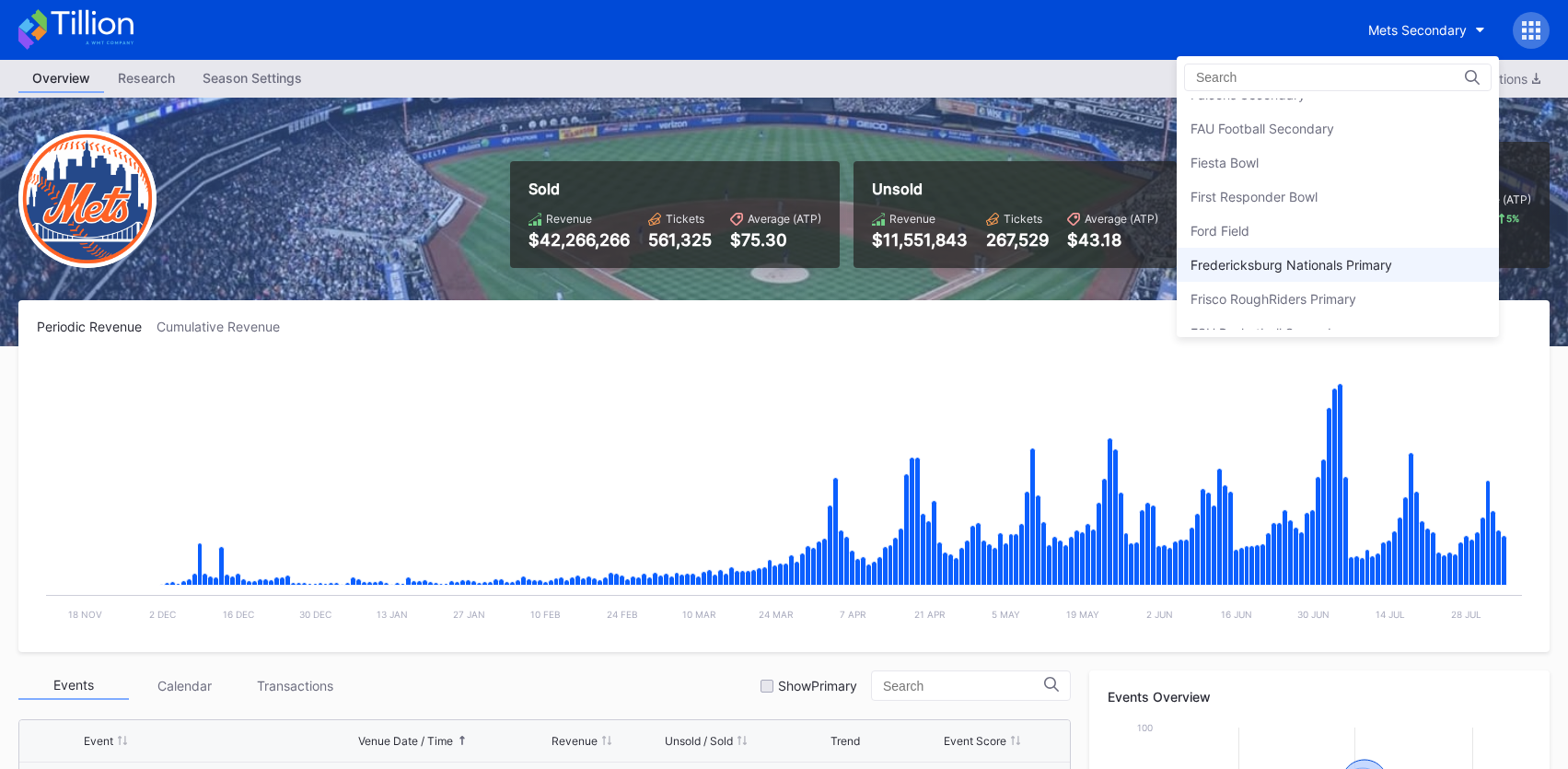 scroll, scrollTop: 2017, scrollLeft: 0, axis: vertical 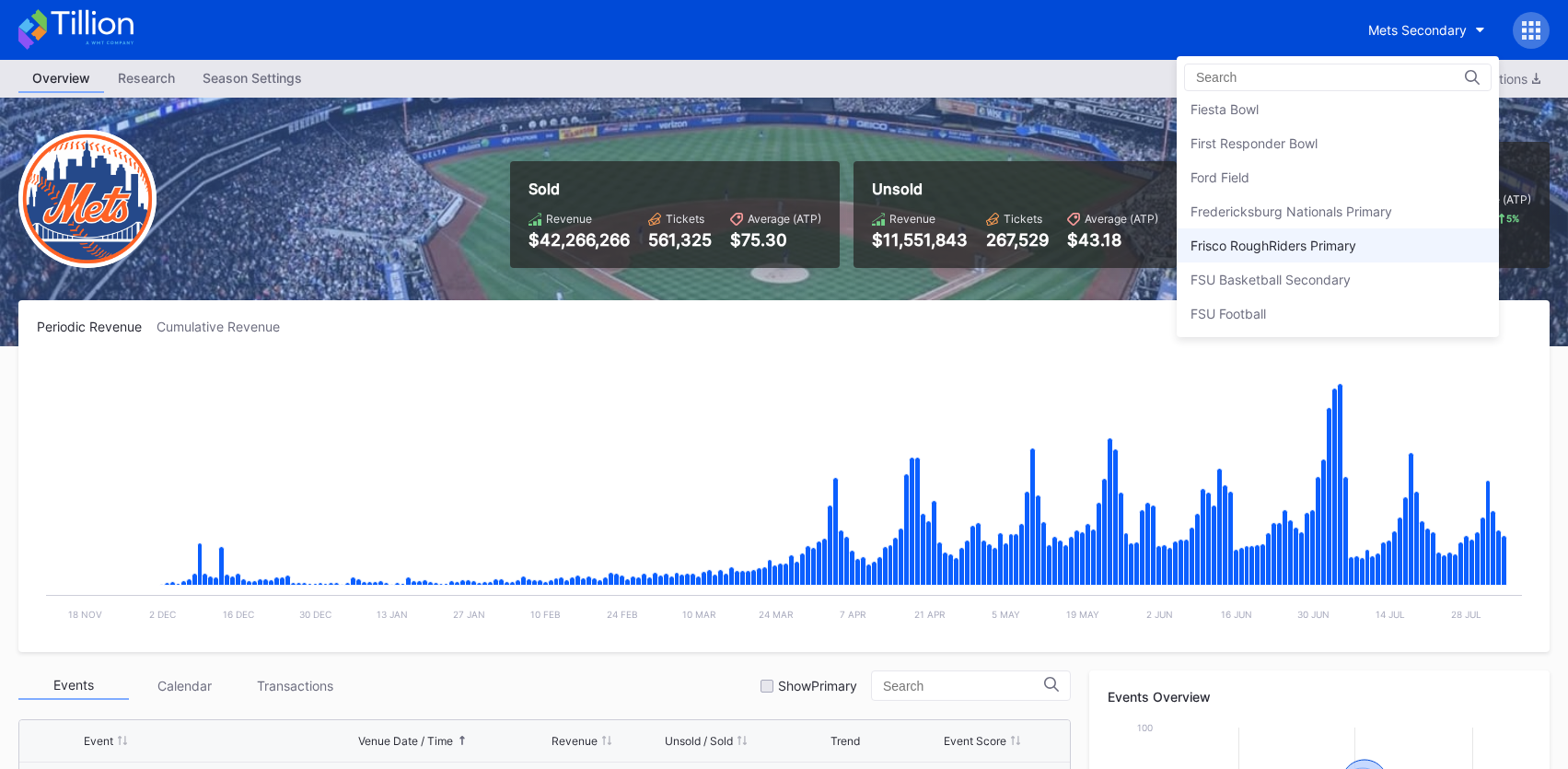 click on "Frisco RoughRiders Primary" at bounding box center (1338, 245) 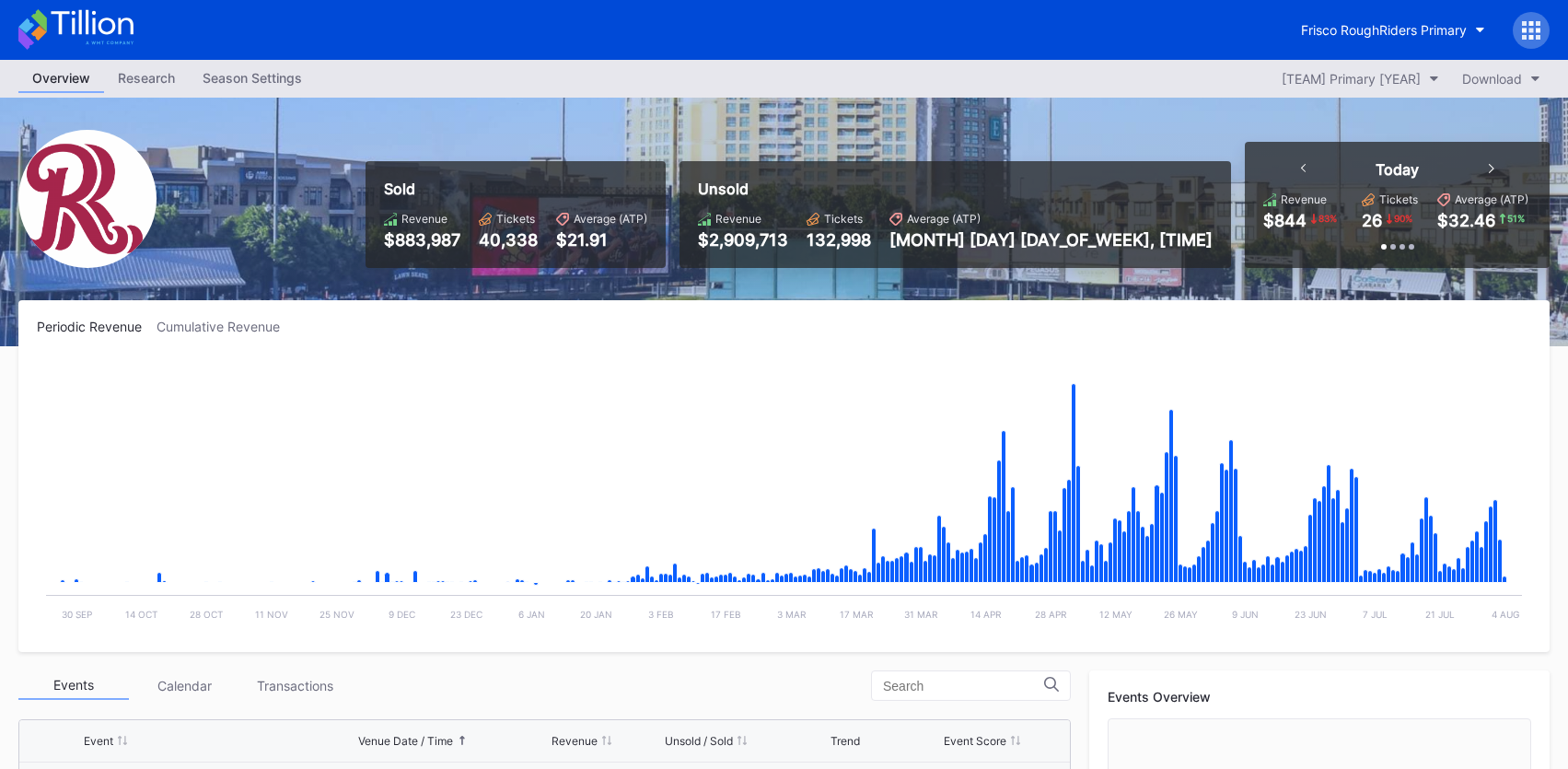 scroll, scrollTop: 3053, scrollLeft: 0, axis: vertical 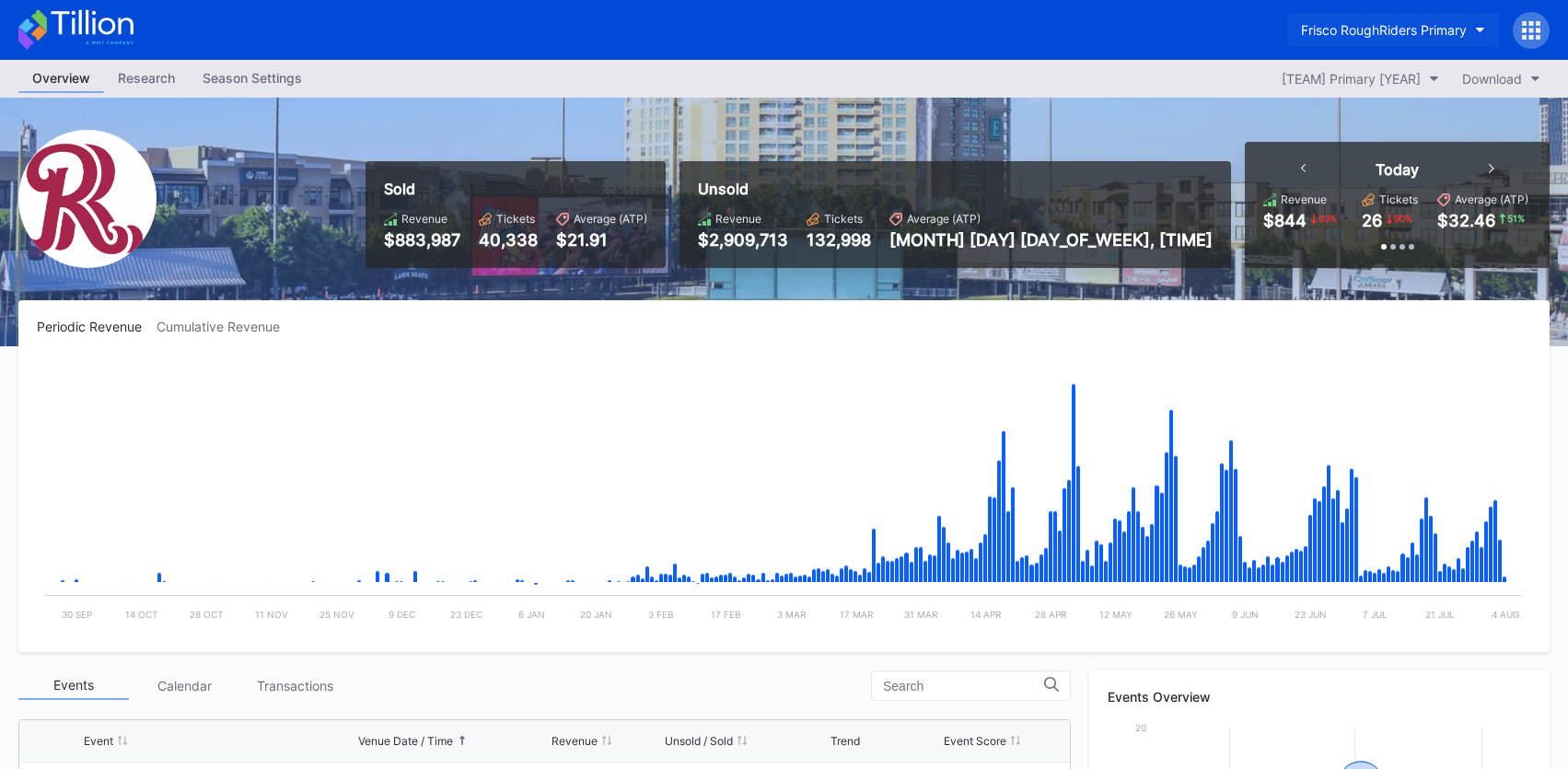 click on "Frisco RoughRiders Primary" at bounding box center [1384, 29] 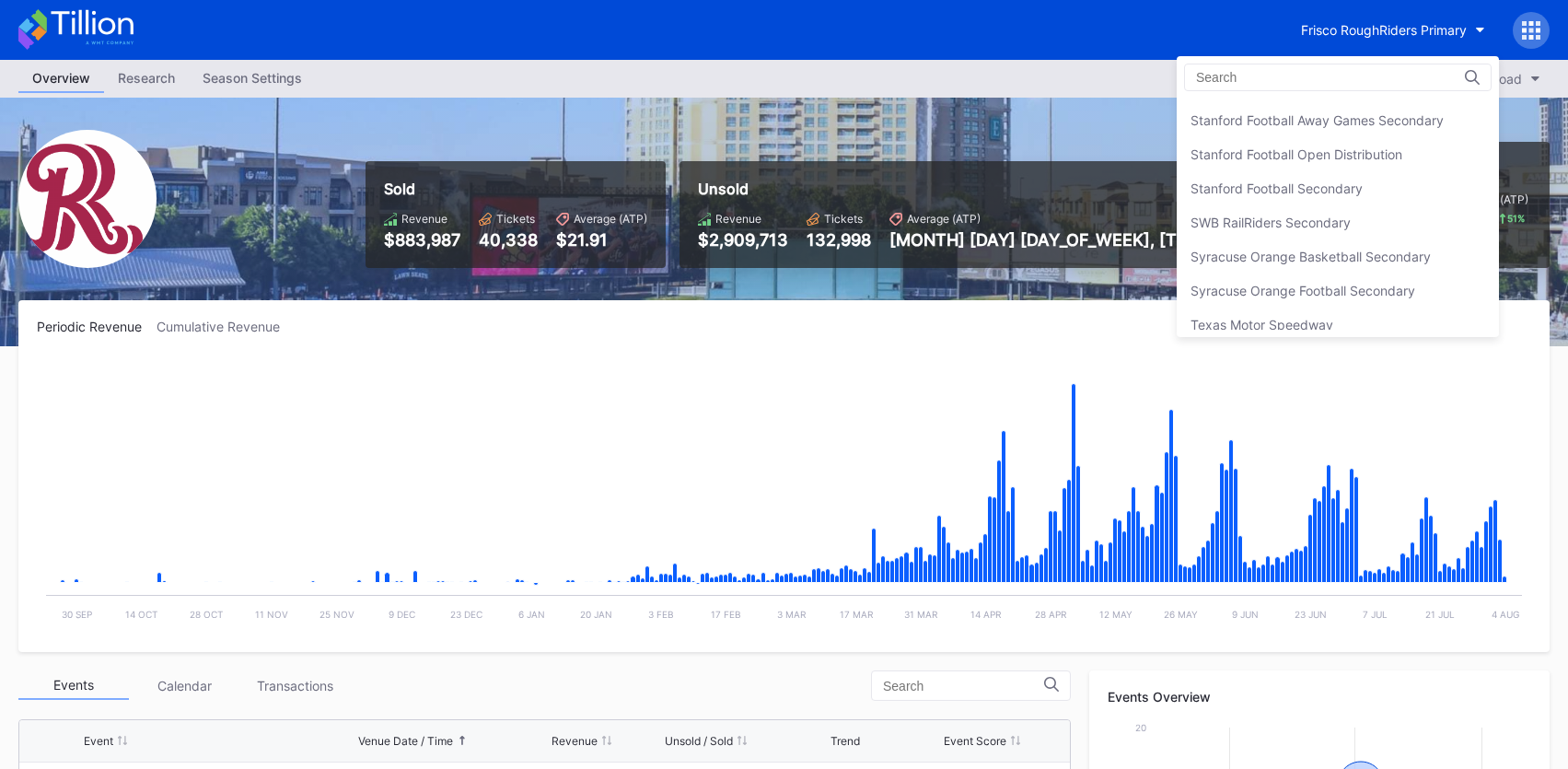 scroll, scrollTop: 5683, scrollLeft: 0, axis: vertical 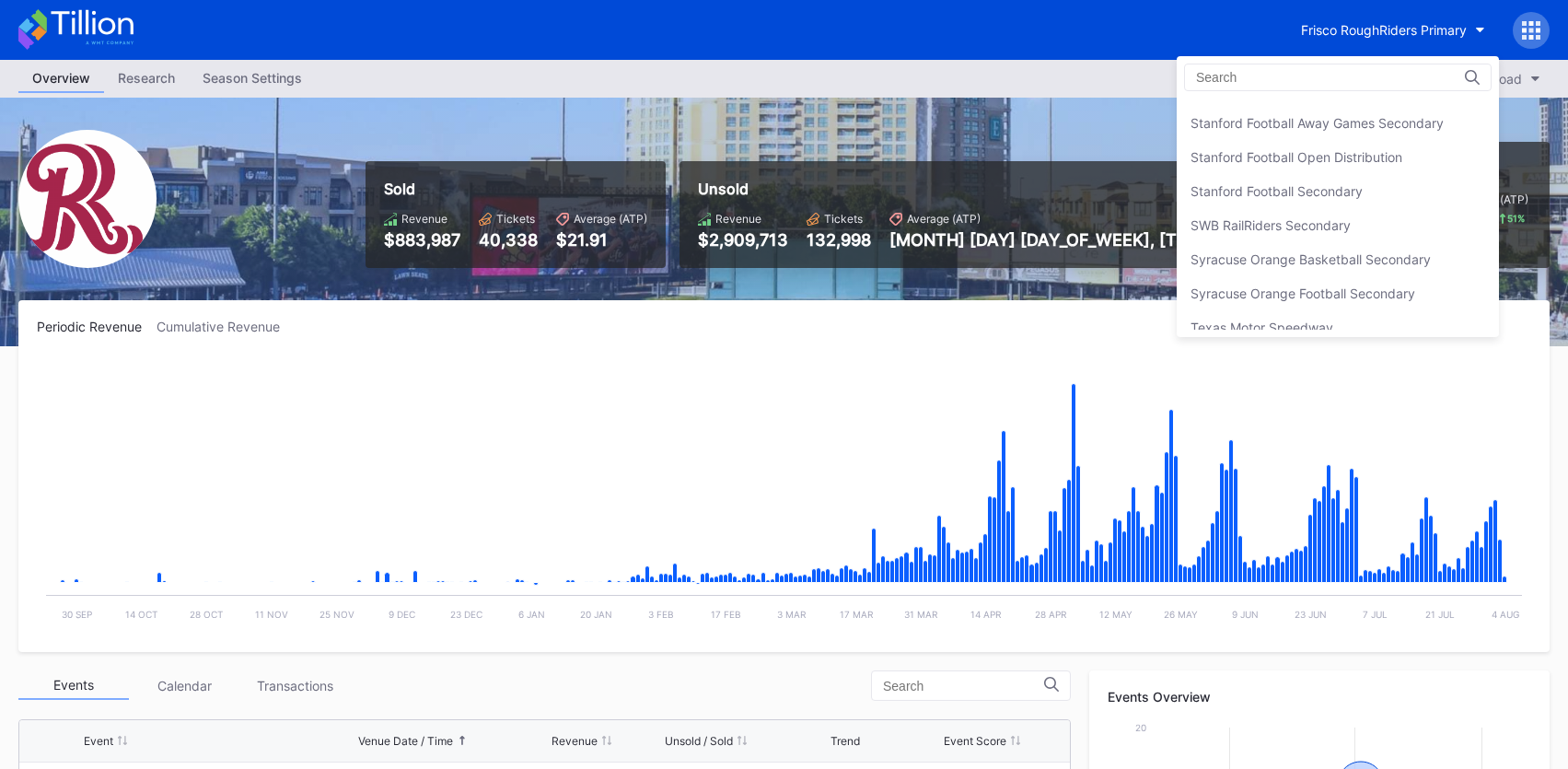 click on "Stanford Football Open Distribution" at bounding box center (1296, 157) 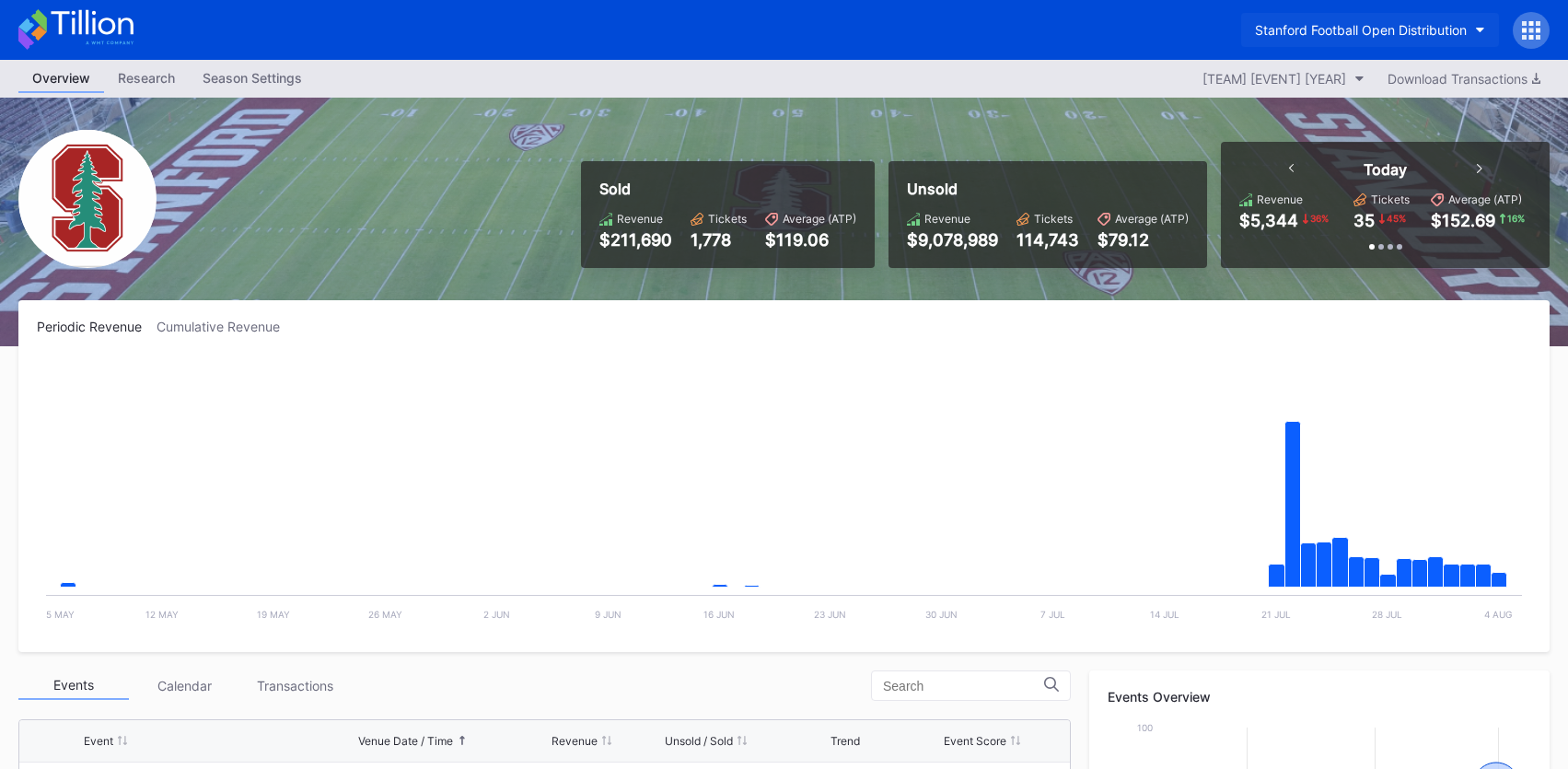 click on "Stanford Football Open Distribution" at bounding box center [1361, 29] 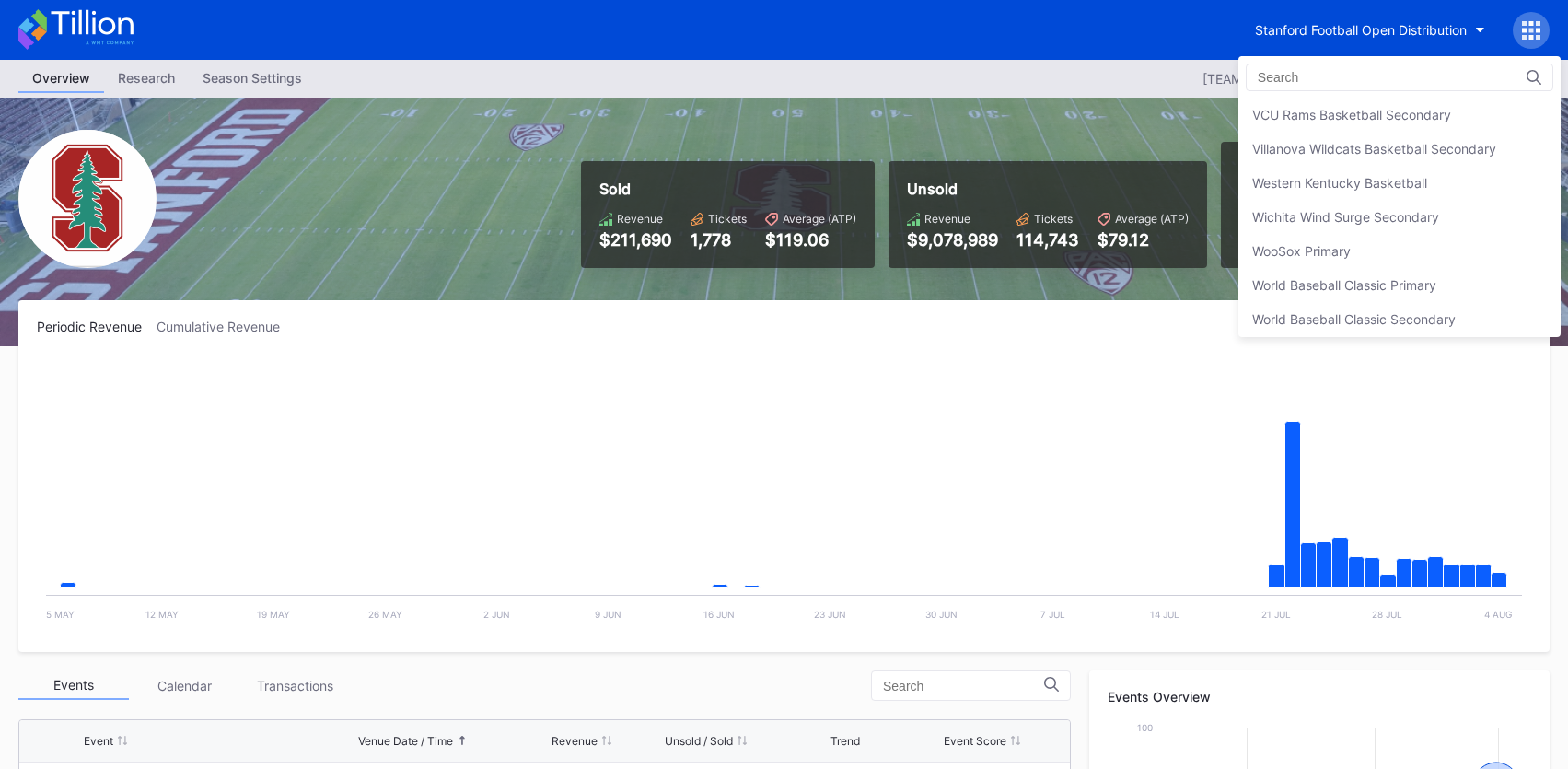 scroll, scrollTop: 6277, scrollLeft: 0, axis: vertical 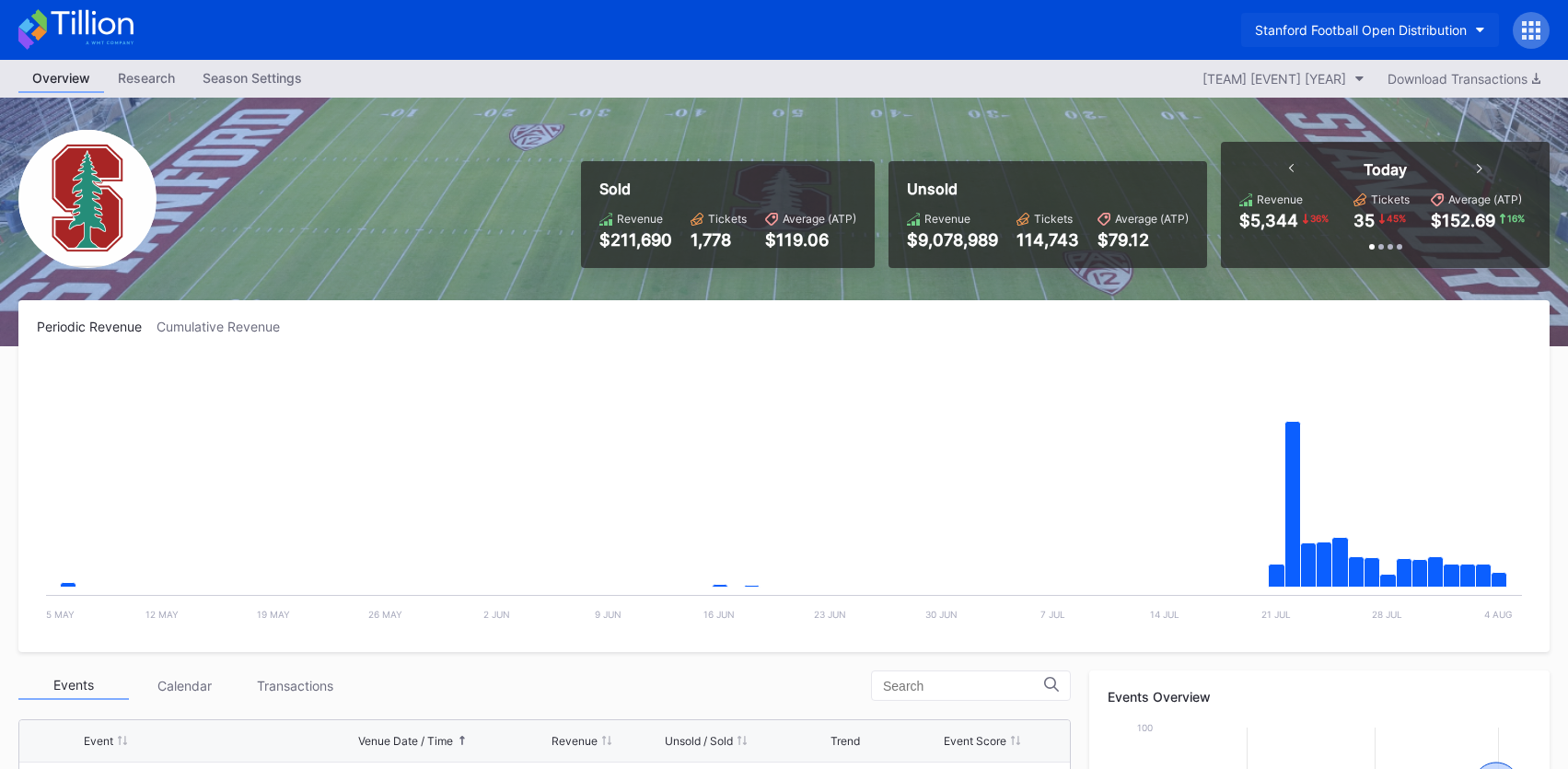 click on "Stanford Football Open Distribution" at bounding box center (1361, 29) 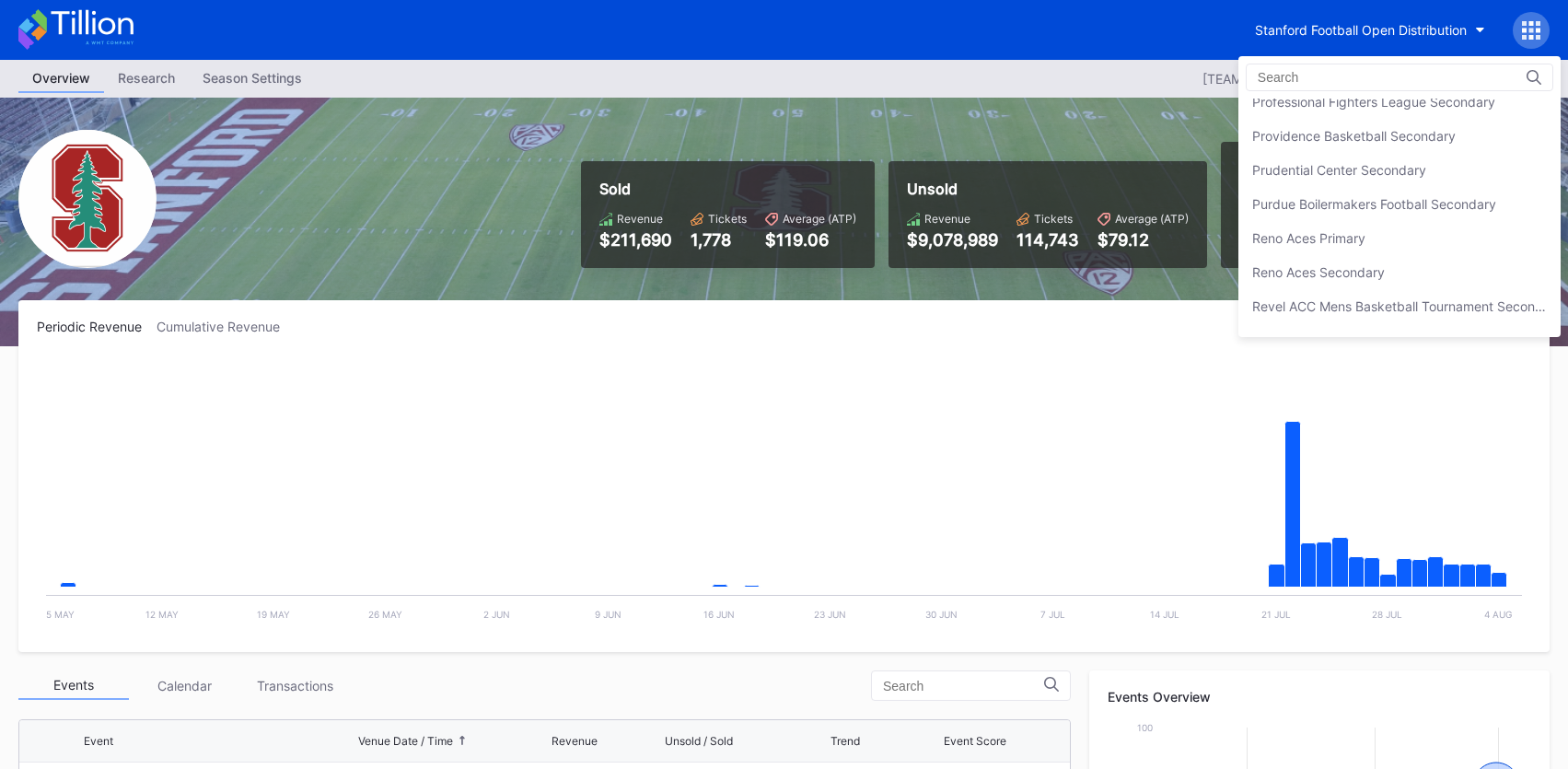 scroll, scrollTop: 4204, scrollLeft: 0, axis: vertical 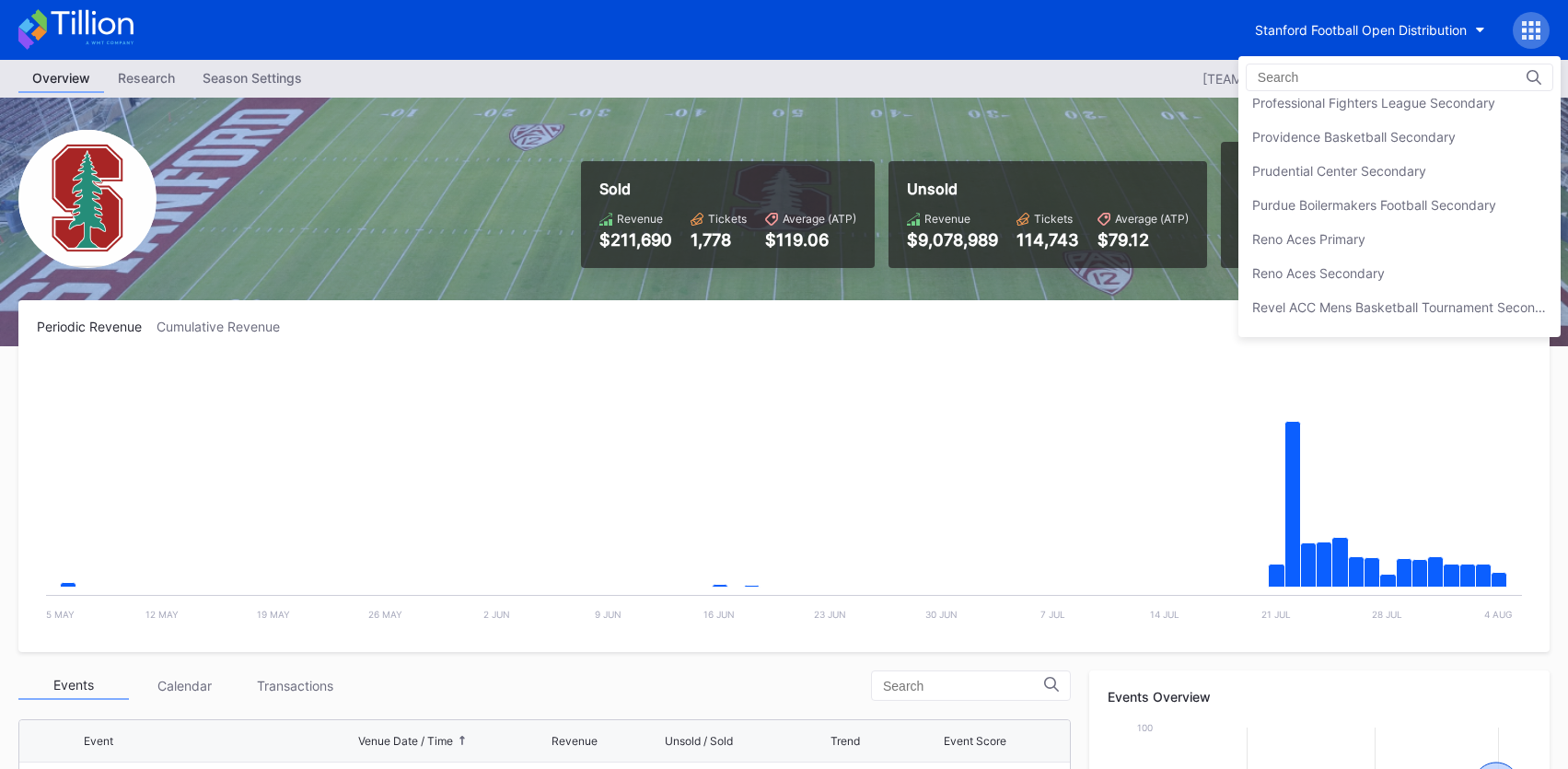 click on "Reno Aces Primary" at bounding box center (1400, 239) 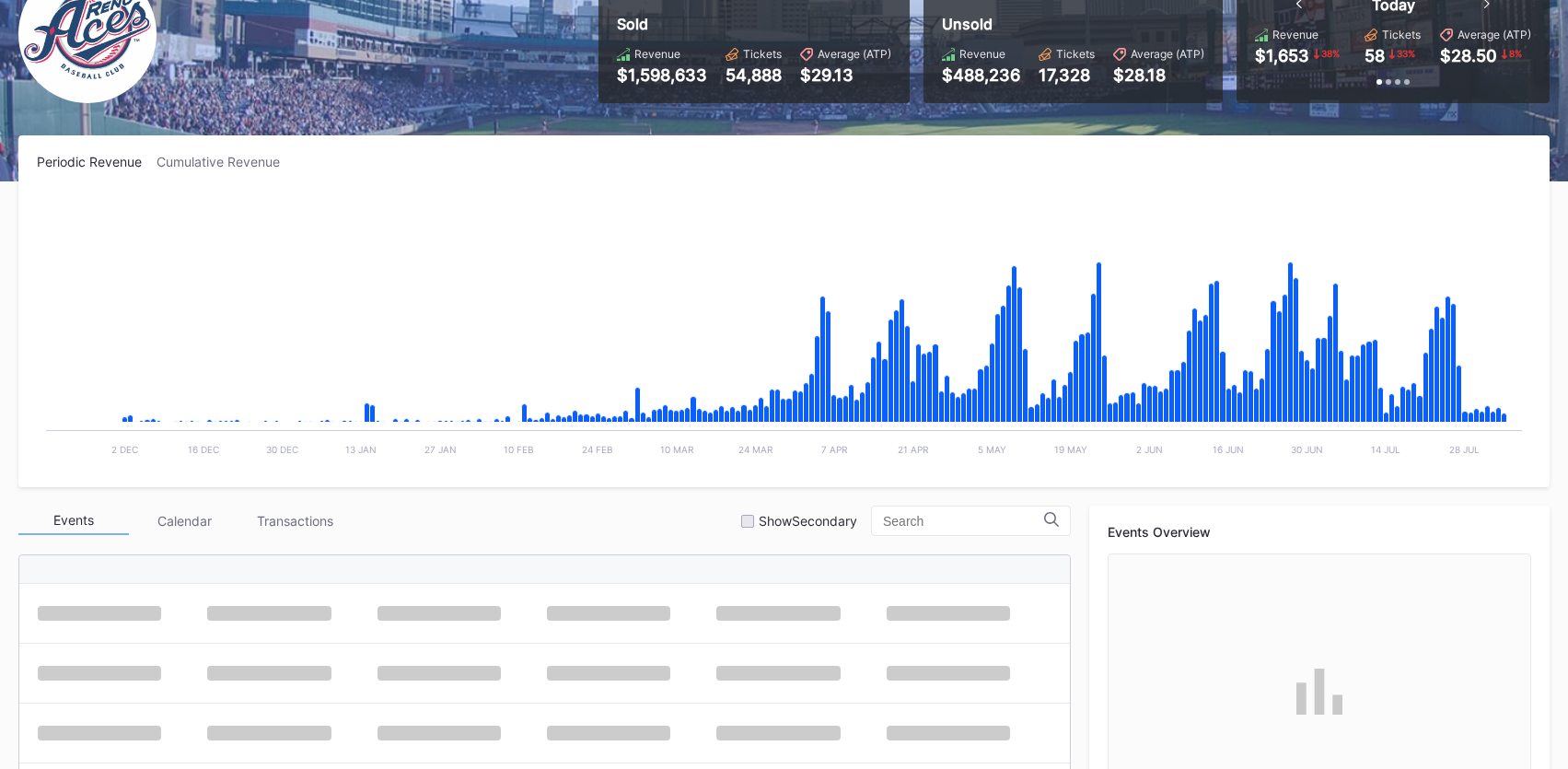 scroll, scrollTop: 623, scrollLeft: 0, axis: vertical 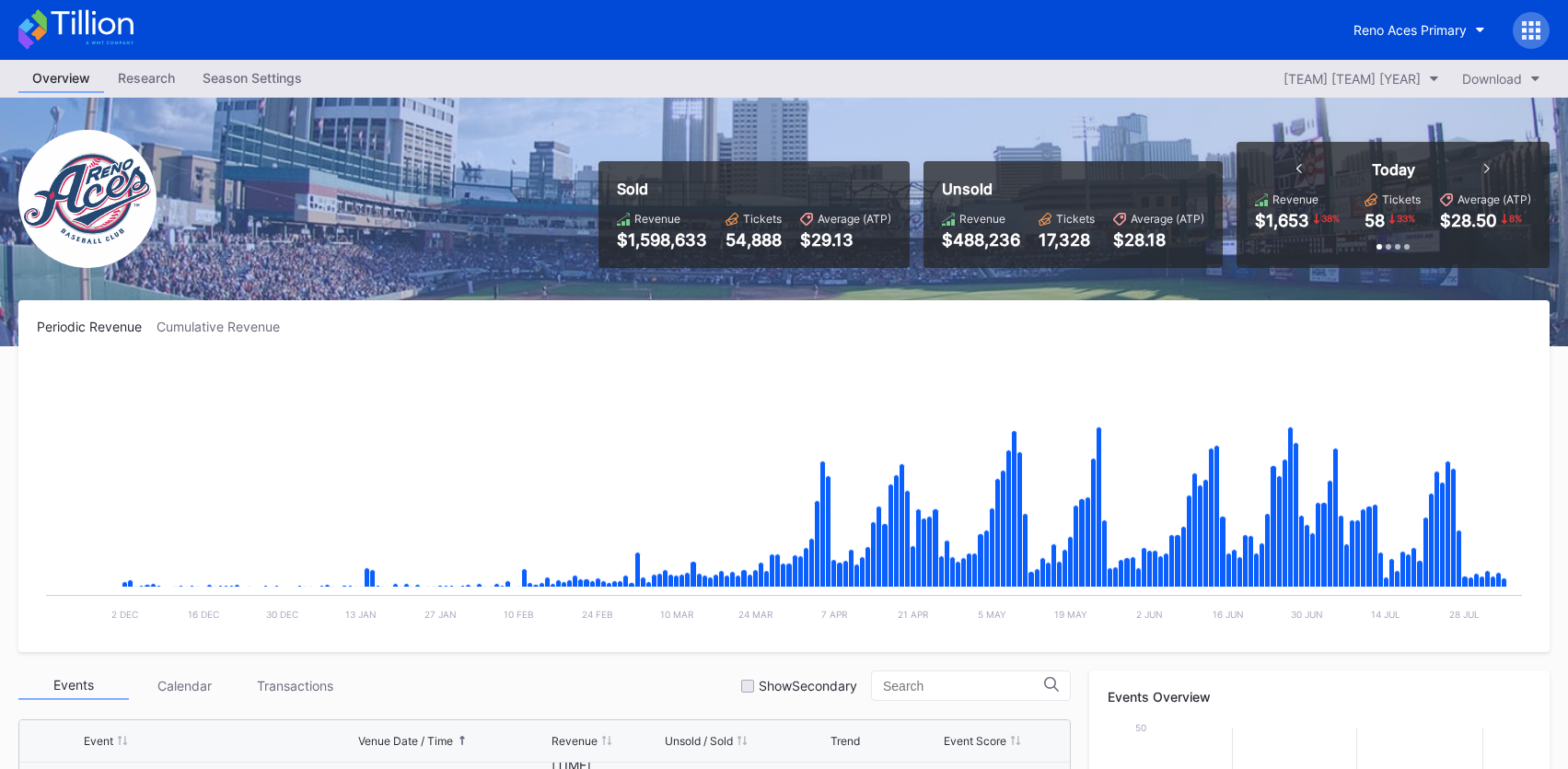 click 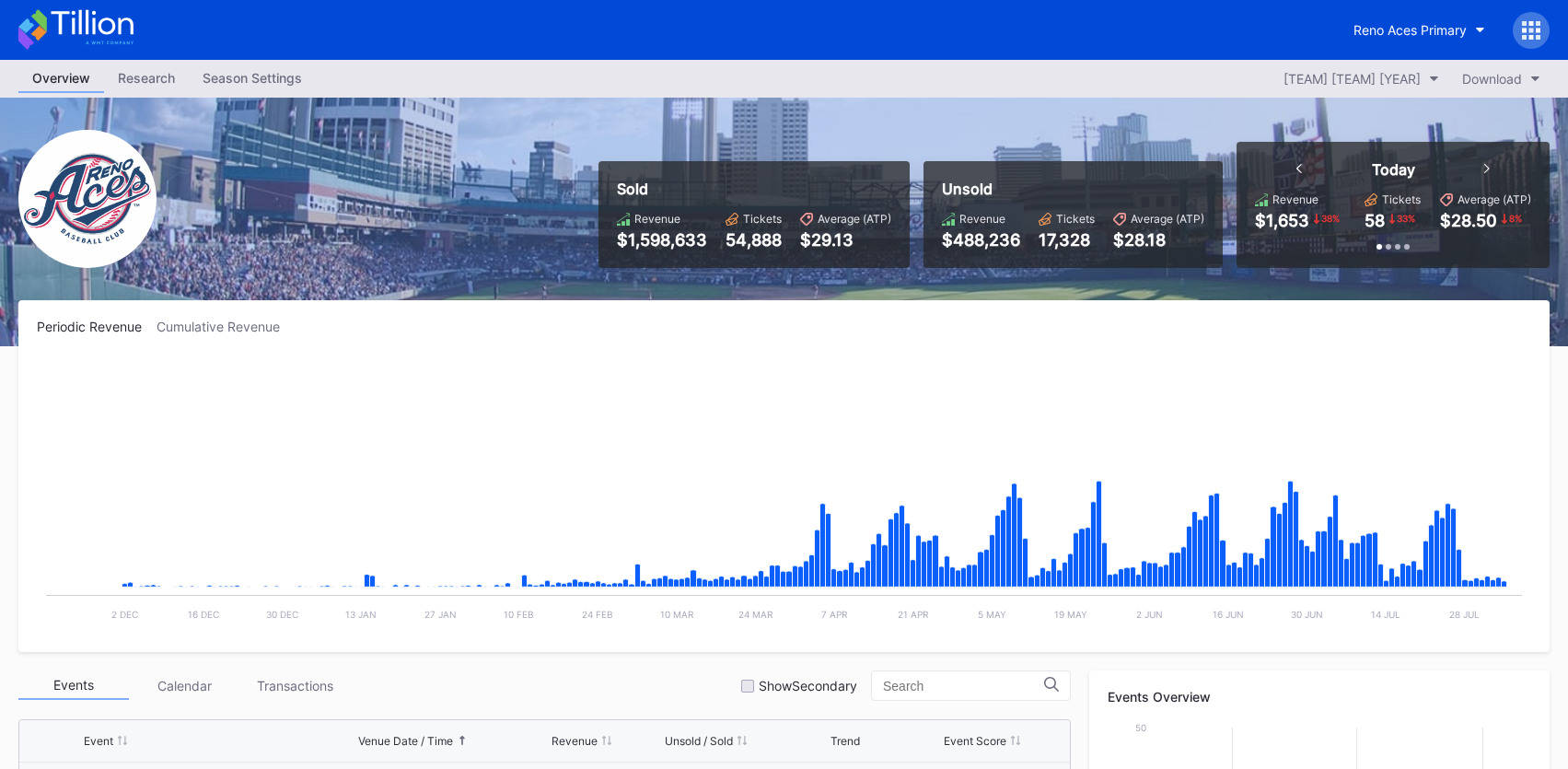 scroll, scrollTop: 3412, scrollLeft: 0, axis: vertical 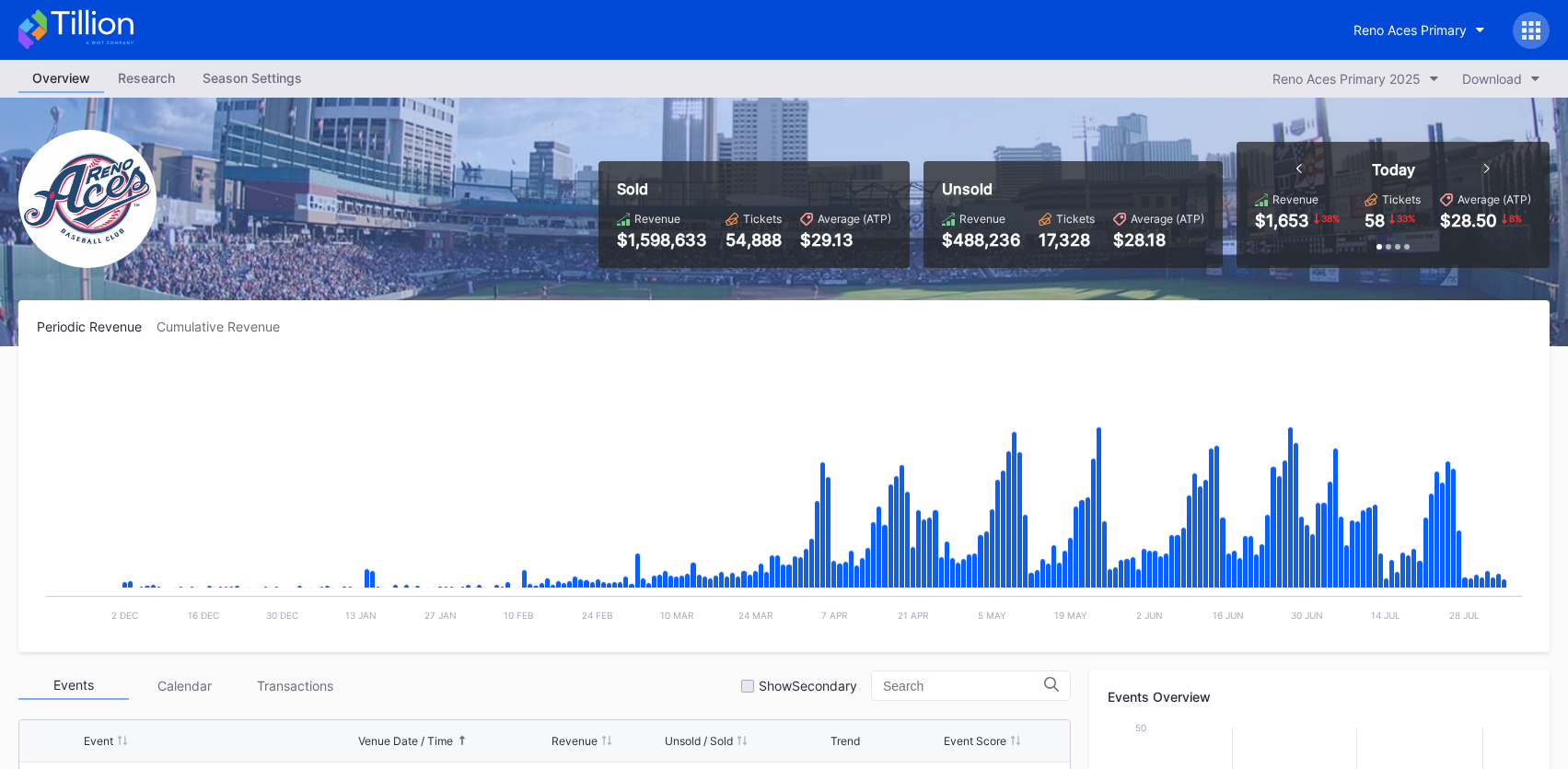 click 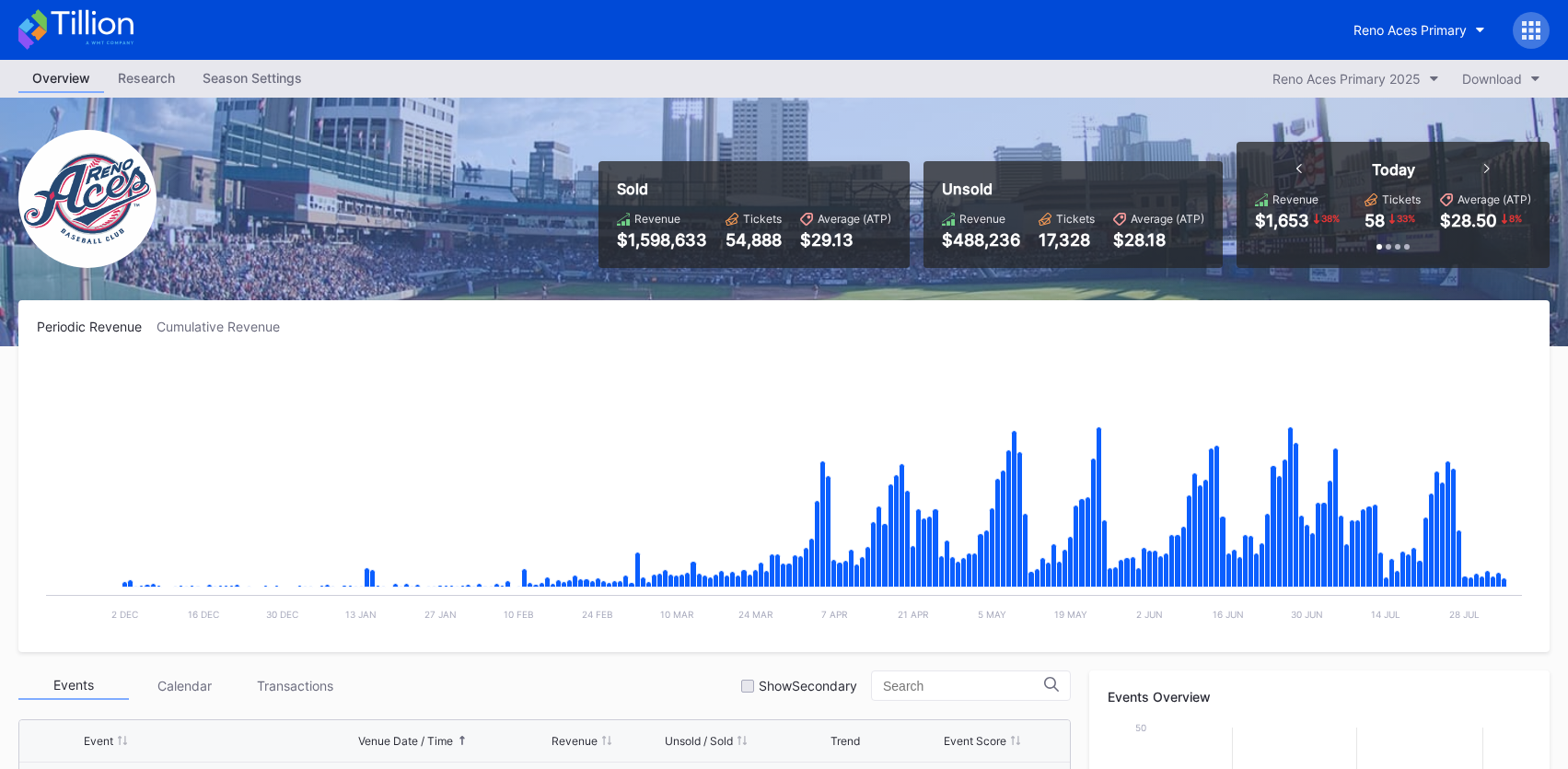 scroll, scrollTop: 3412, scrollLeft: 0, axis: vertical 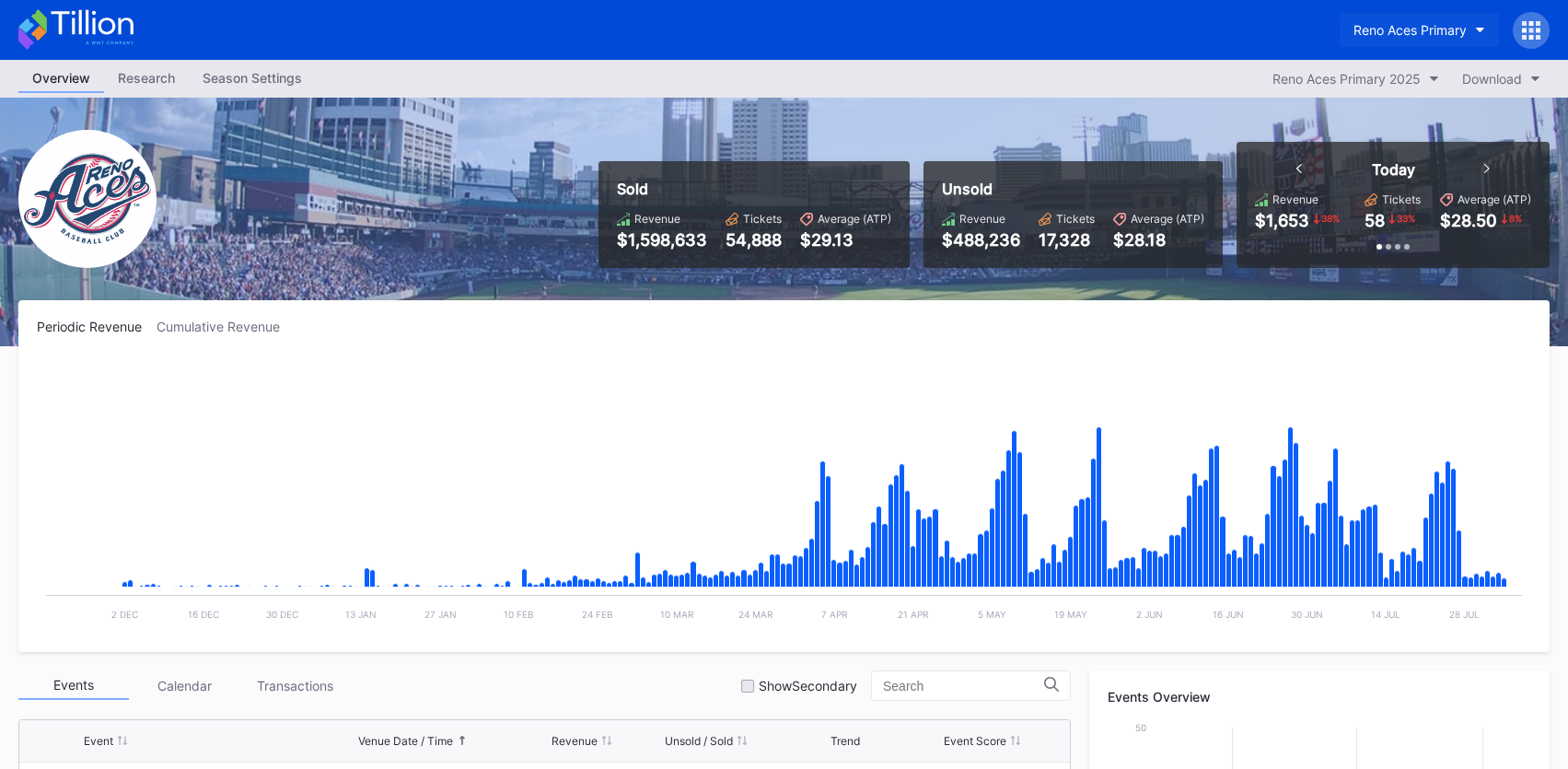 click on "Reno Aces Primary" at bounding box center [1410, 29] 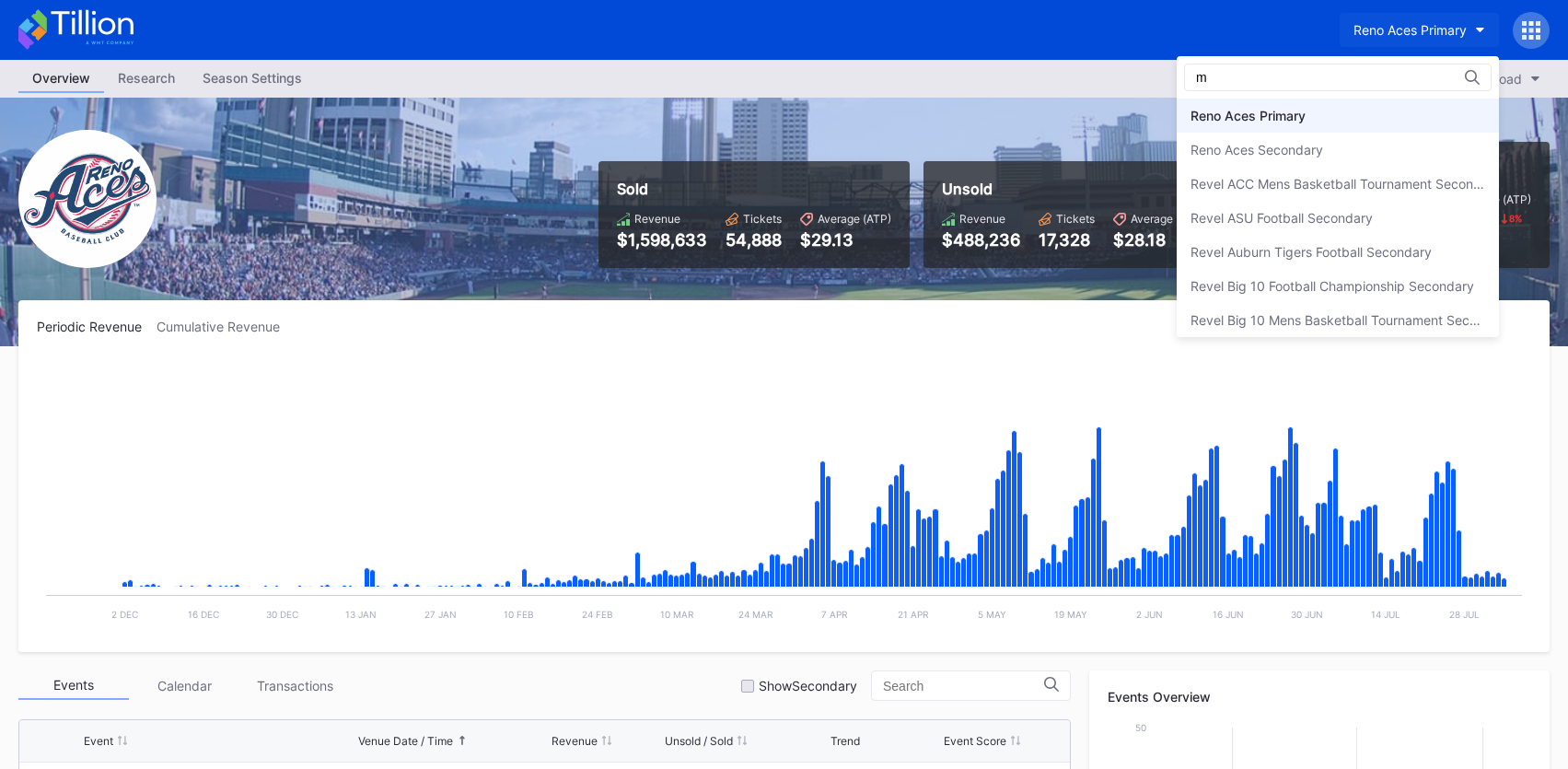 scroll, scrollTop: 0, scrollLeft: 0, axis: both 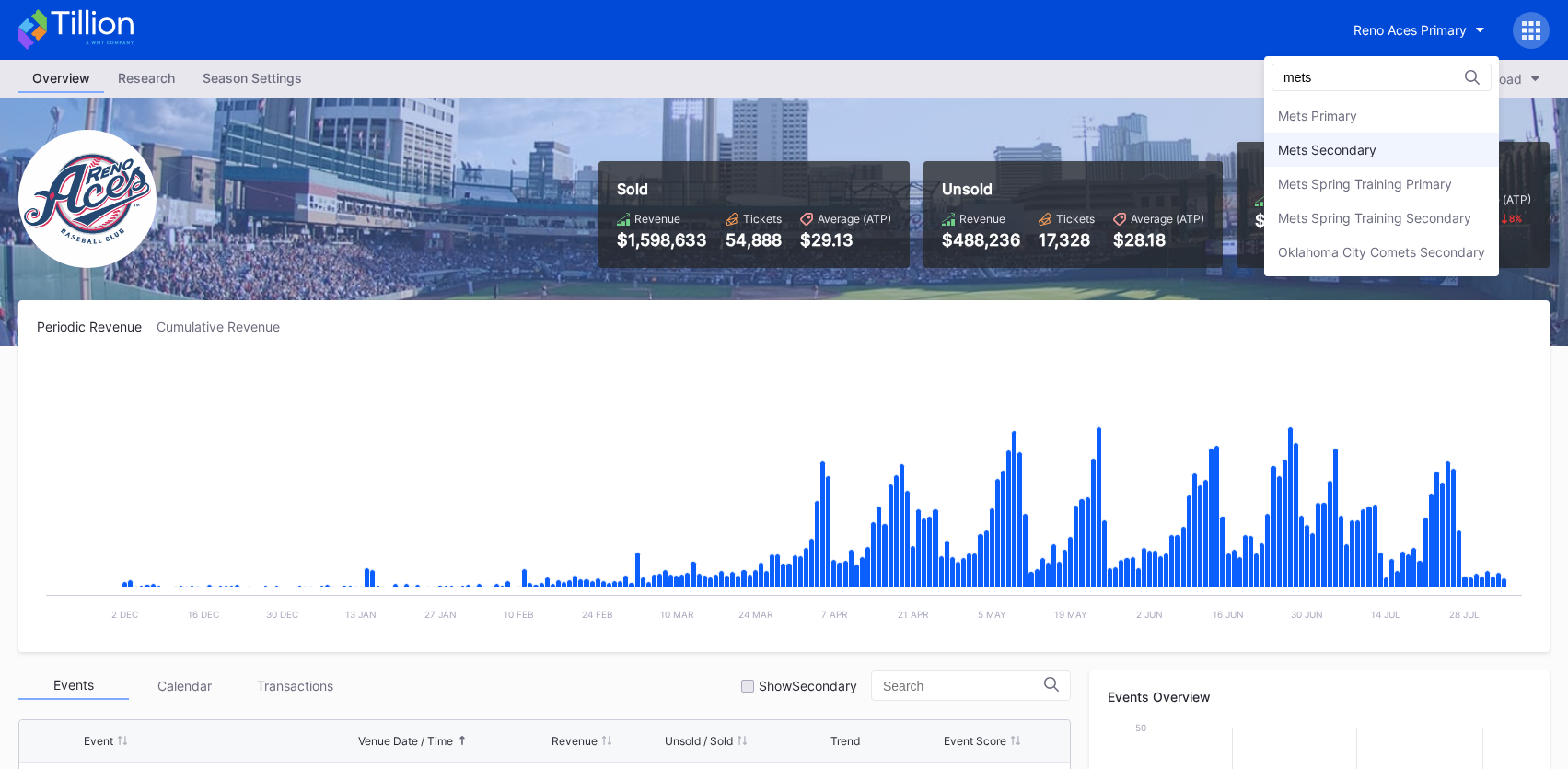type on "mets" 